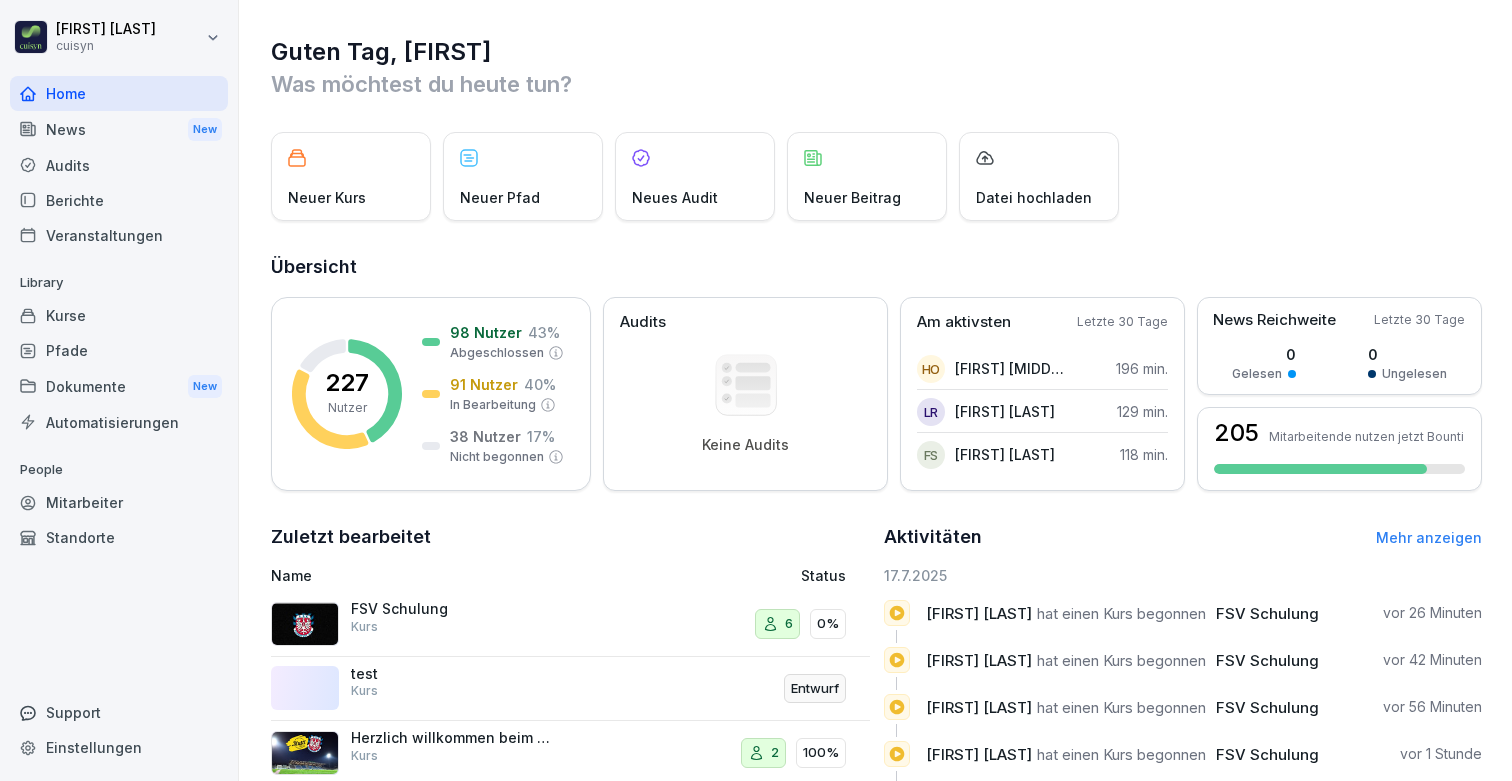scroll, scrollTop: 0, scrollLeft: 0, axis: both 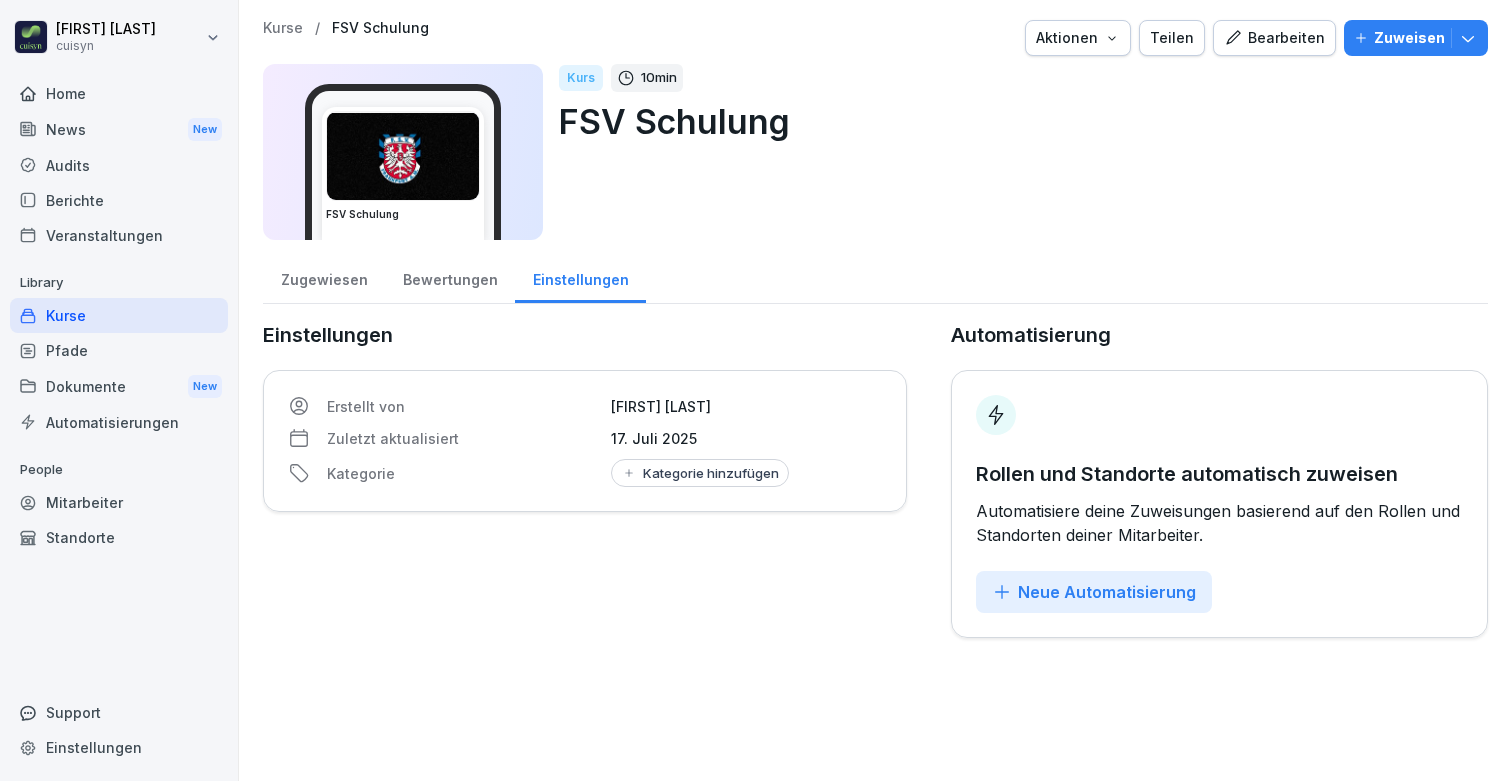 click on "Bearbeiten" at bounding box center (1274, 38) 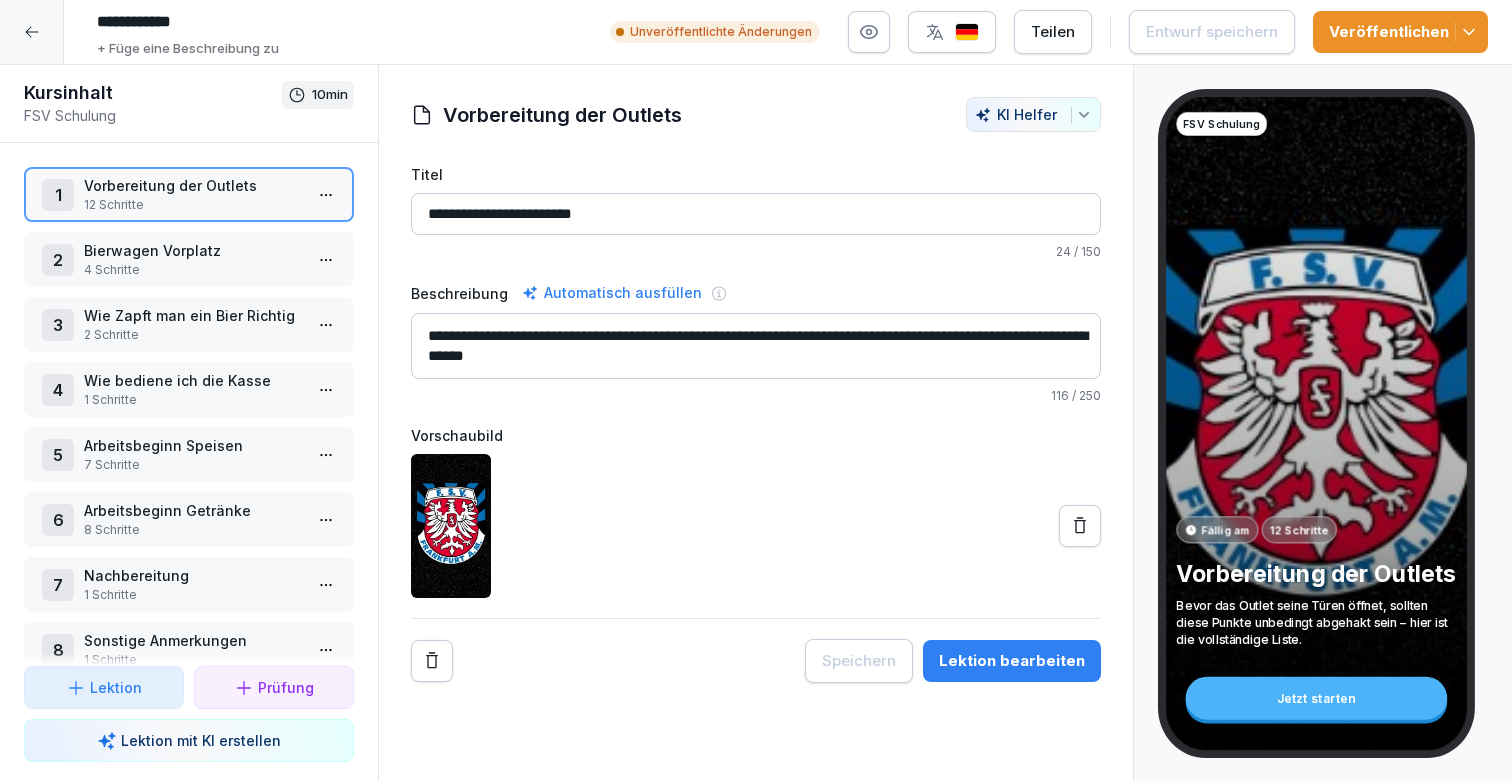 click on "3 Wie Zapft man ein Bier Richtig 2 Schritte" at bounding box center [189, 324] 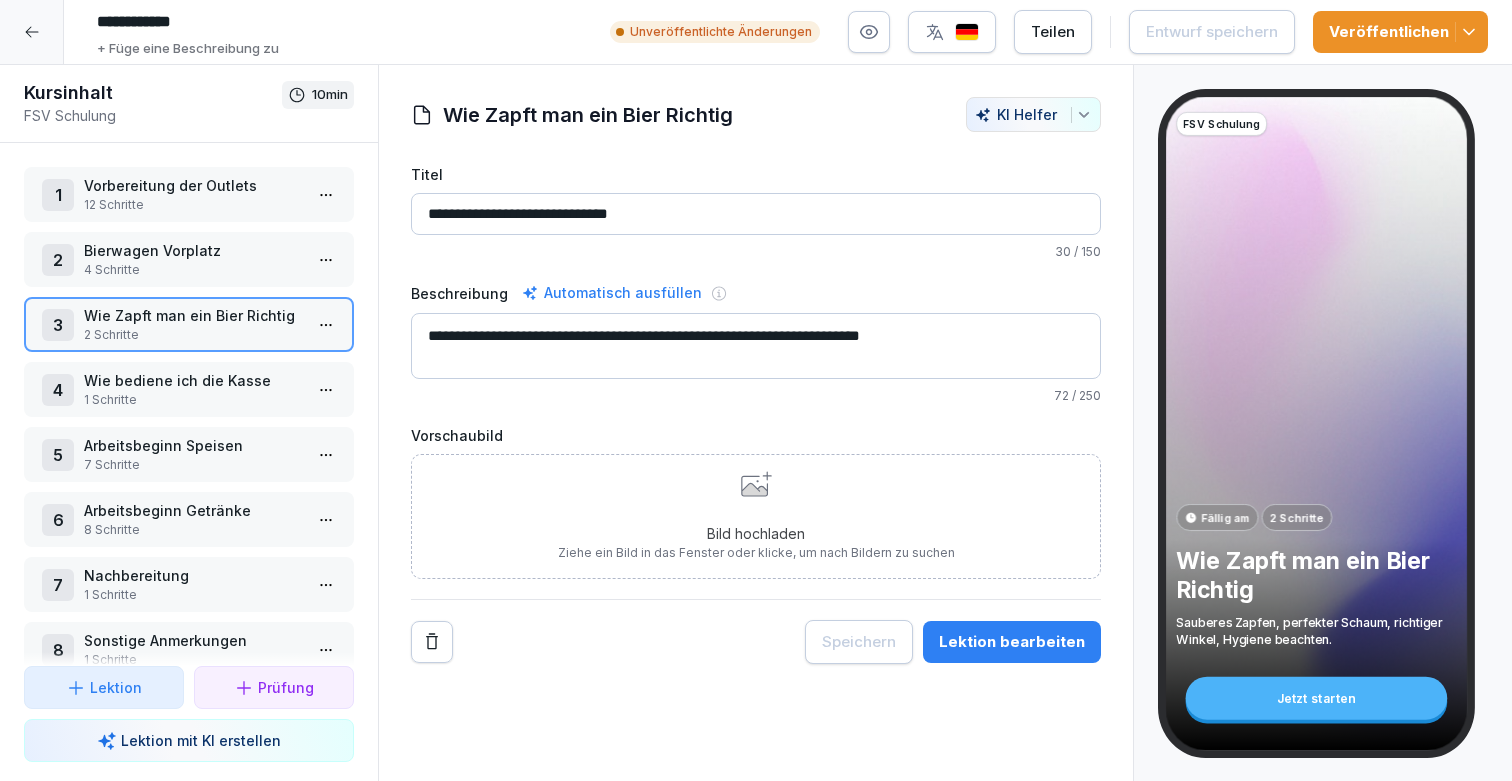 click on "Lektion bearbeiten" at bounding box center (1012, 642) 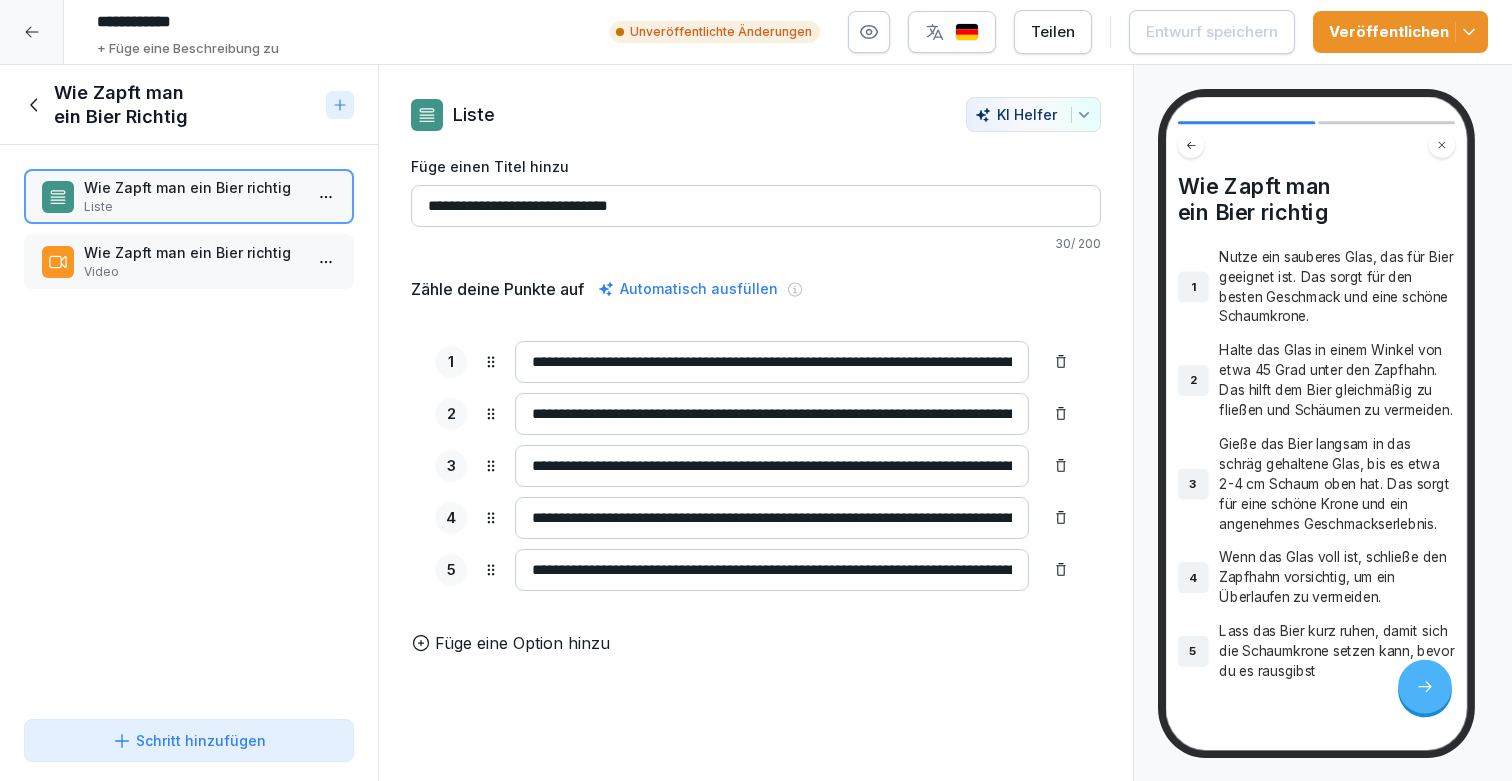 click 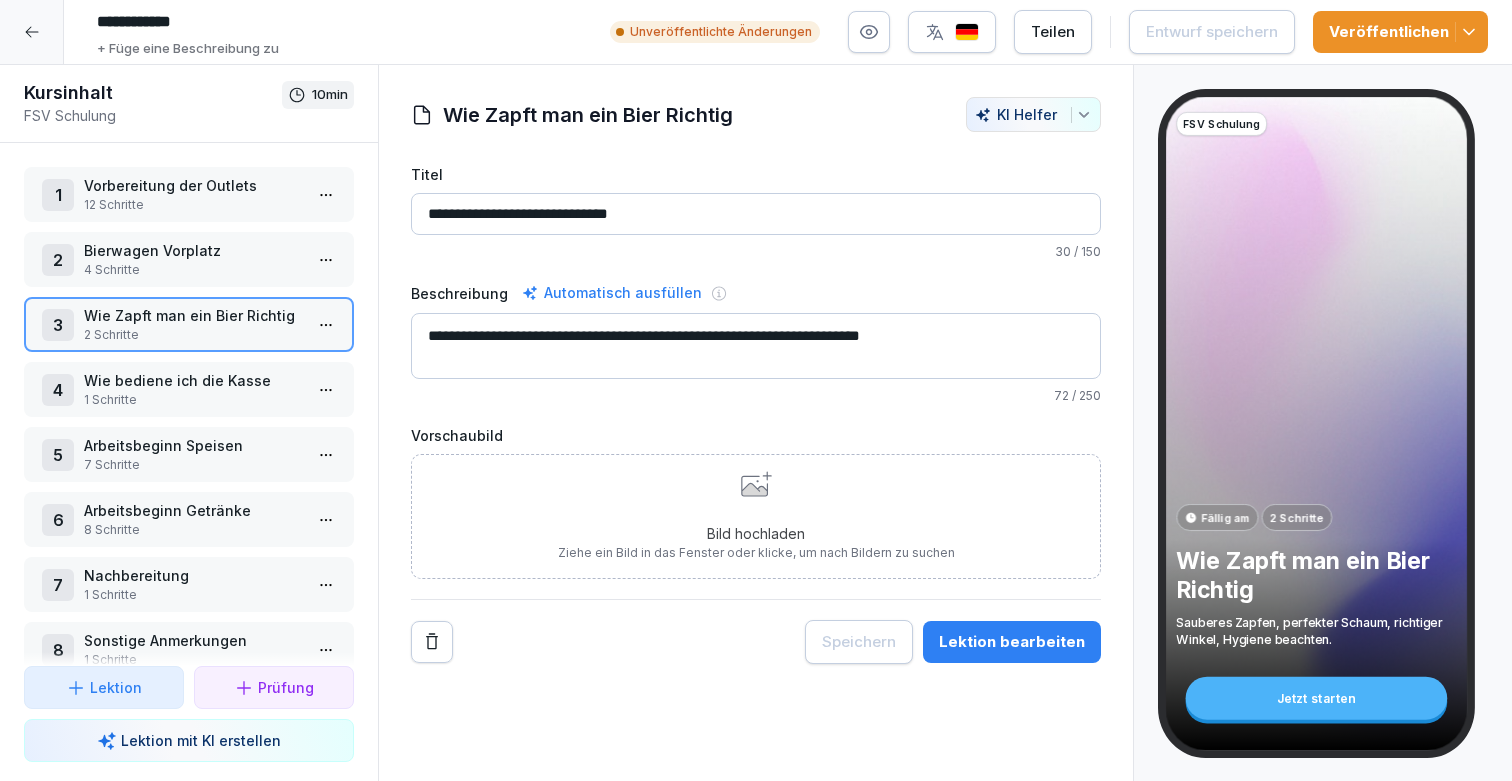 click on "Wie bediene ich die Kasse" at bounding box center [193, 380] 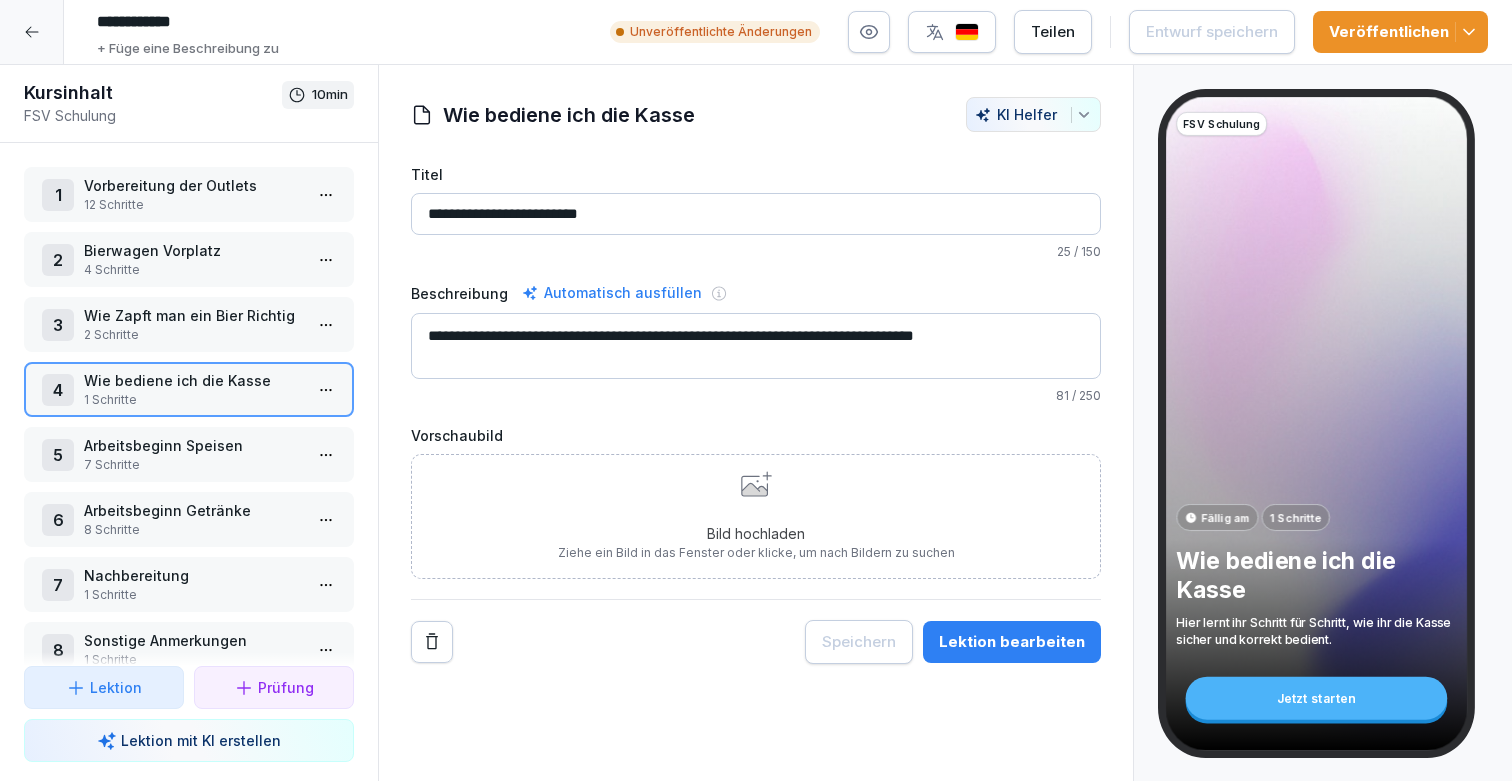 click on "Lektion bearbeiten" at bounding box center [1012, 642] 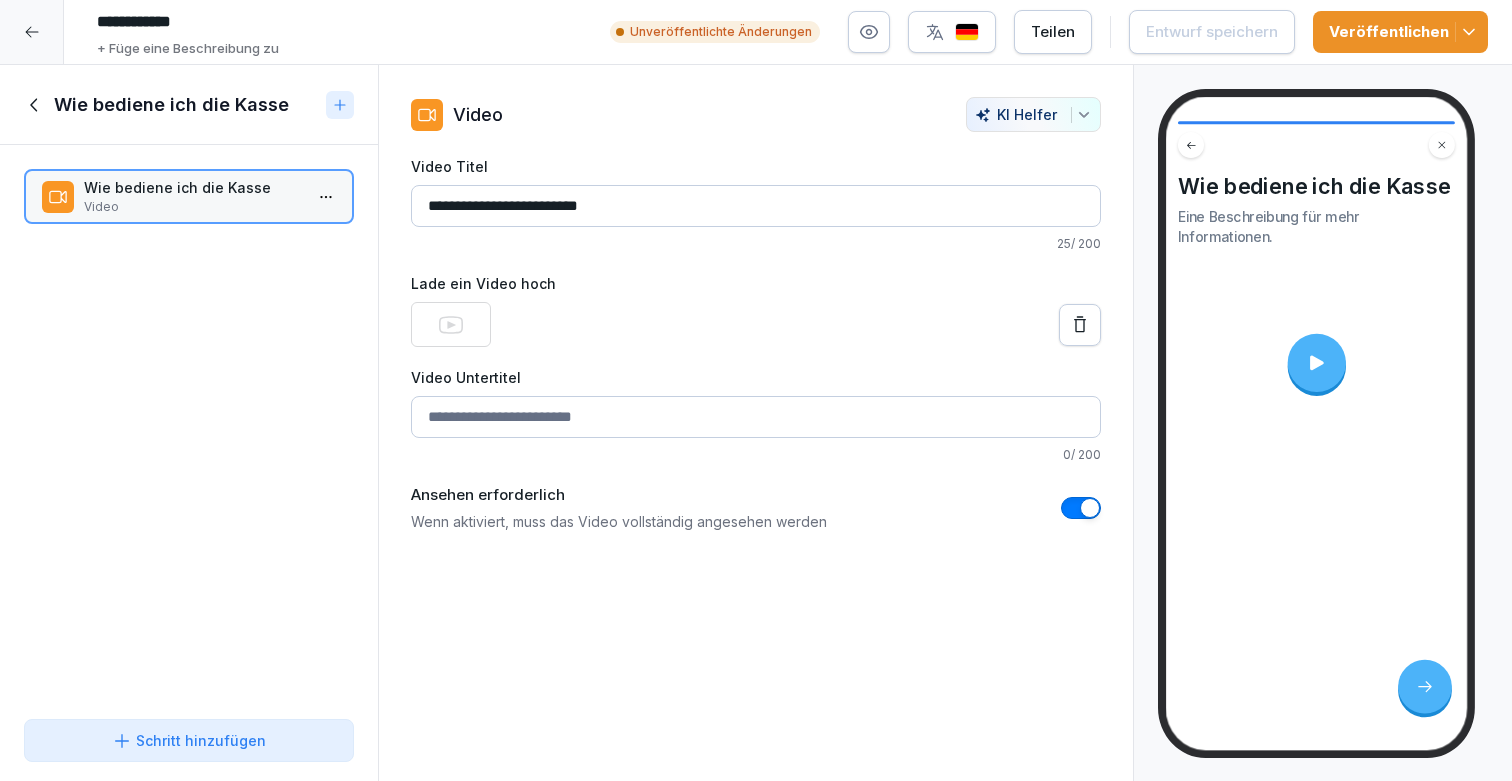 click at bounding box center [1316, 363] 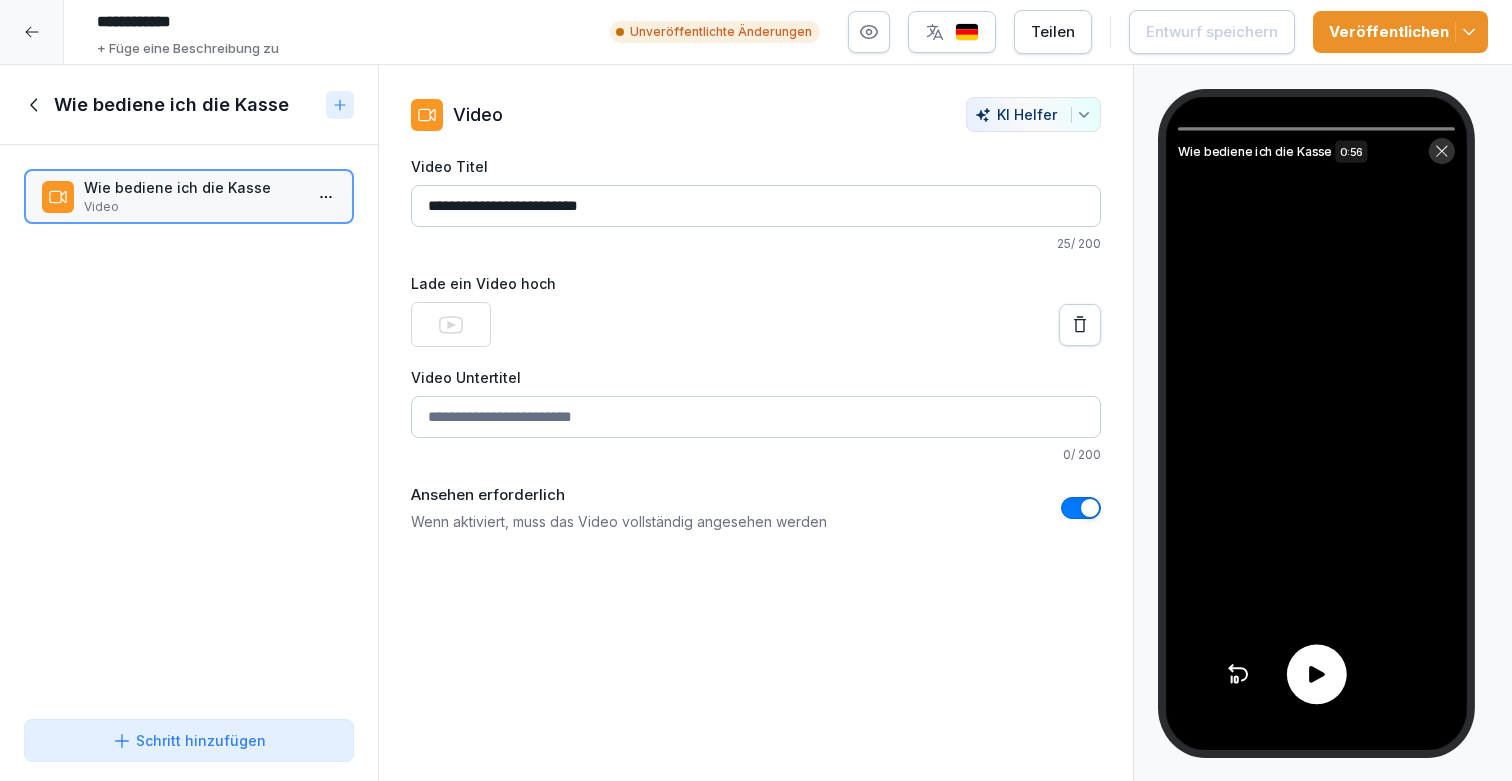 click 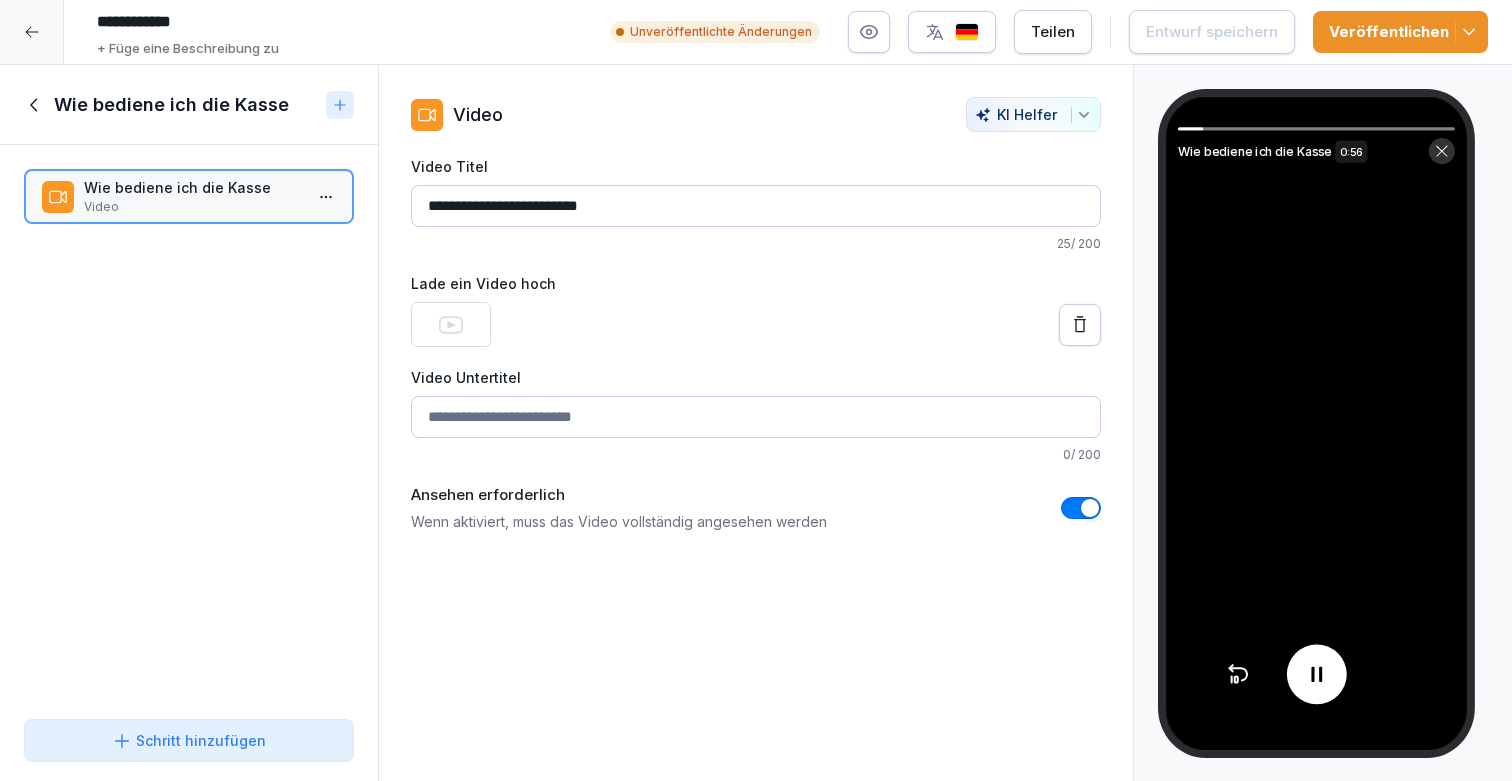 click on "Wie bediene ich die Kasse" at bounding box center [171, 105] 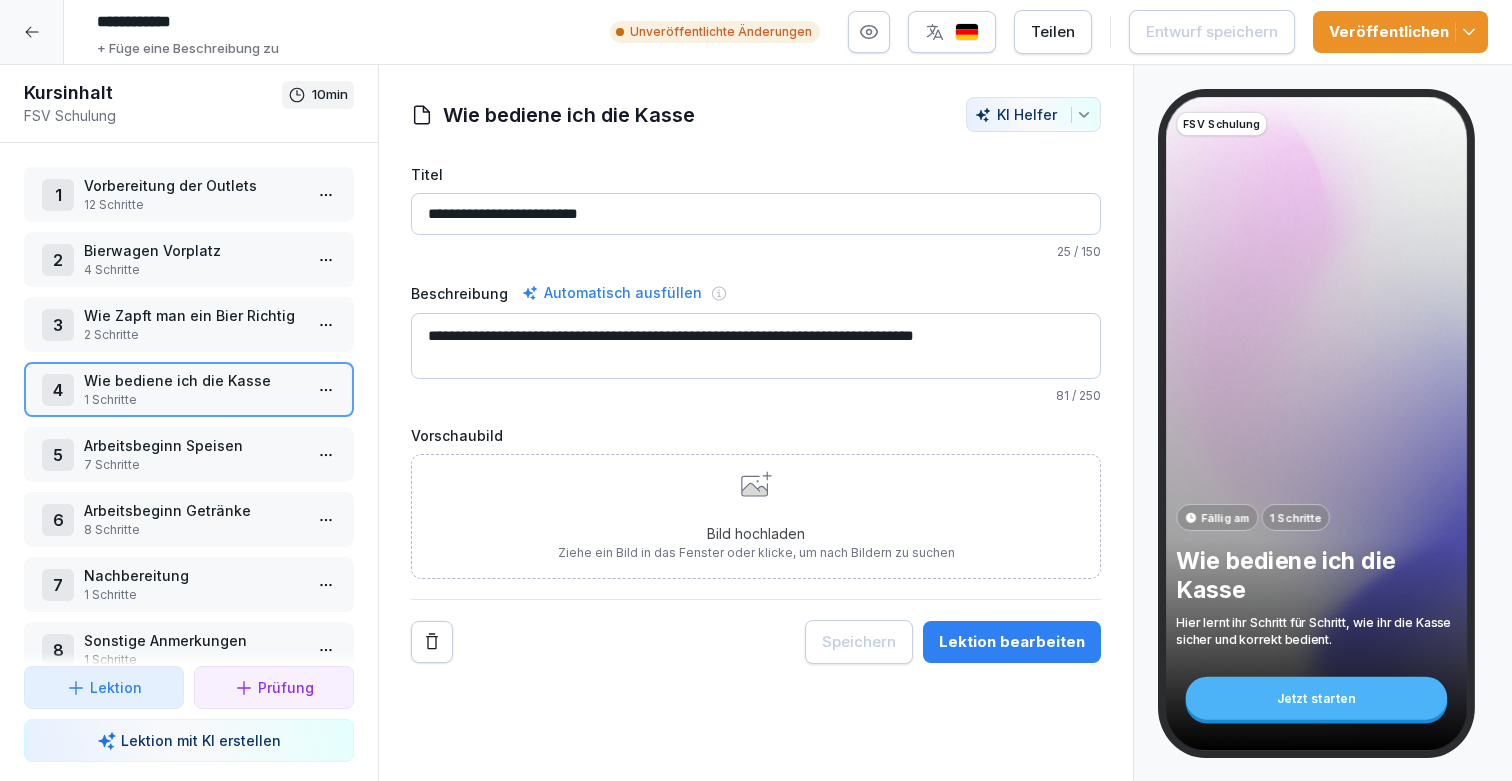 click on "Arbeitsbeginn Speisen" at bounding box center [193, 445] 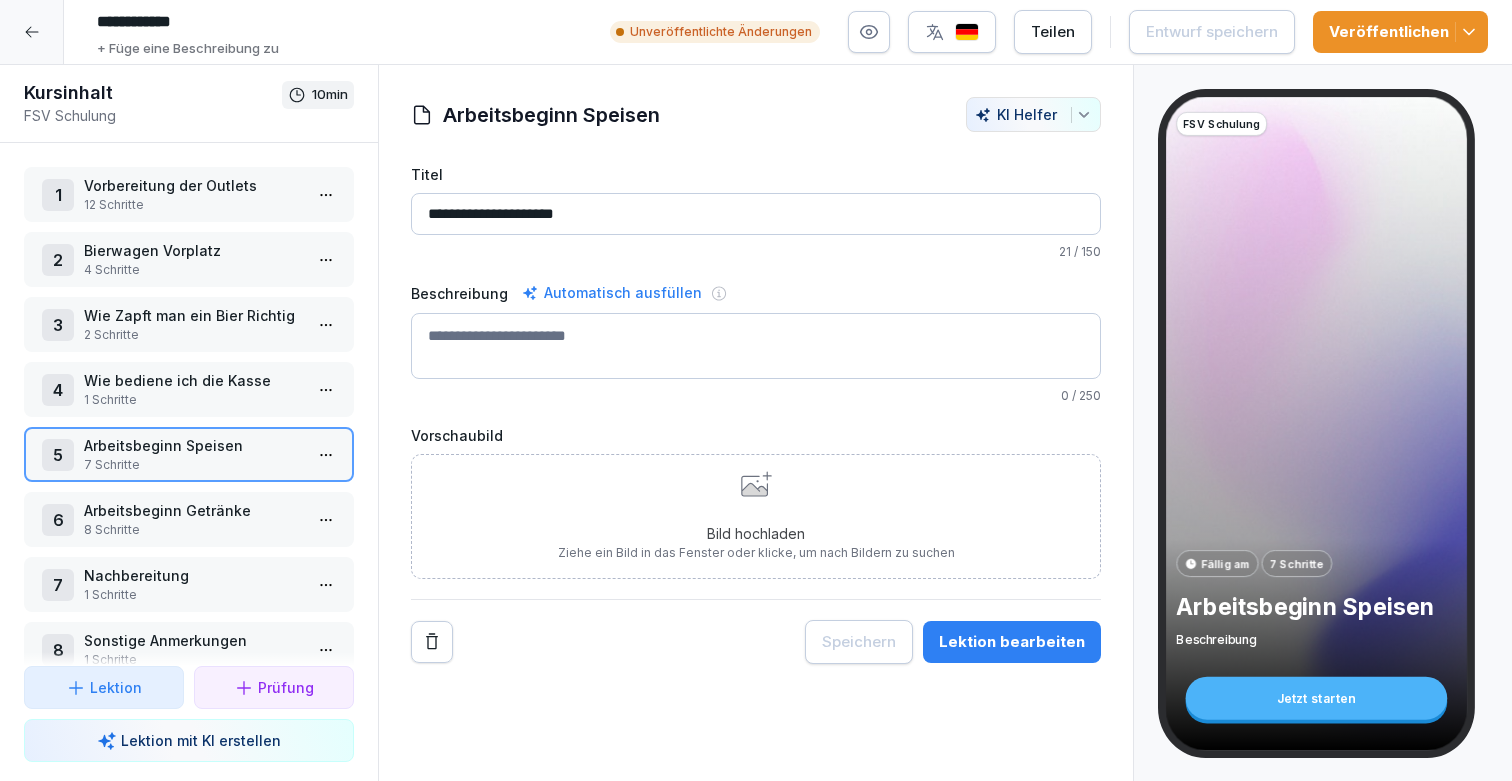 click on "Lektion bearbeiten" at bounding box center (1012, 642) 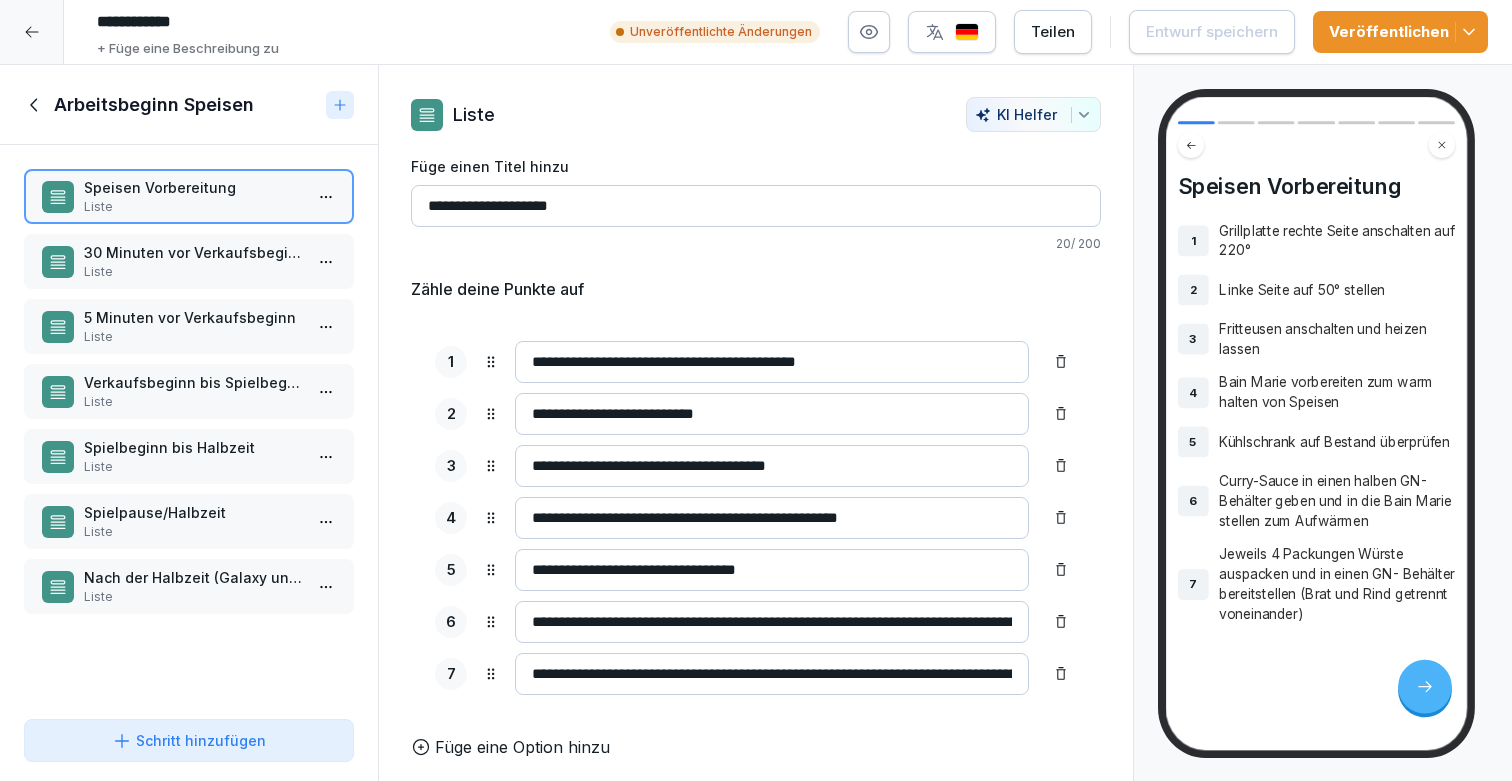 click on "Liste" at bounding box center (193, 272) 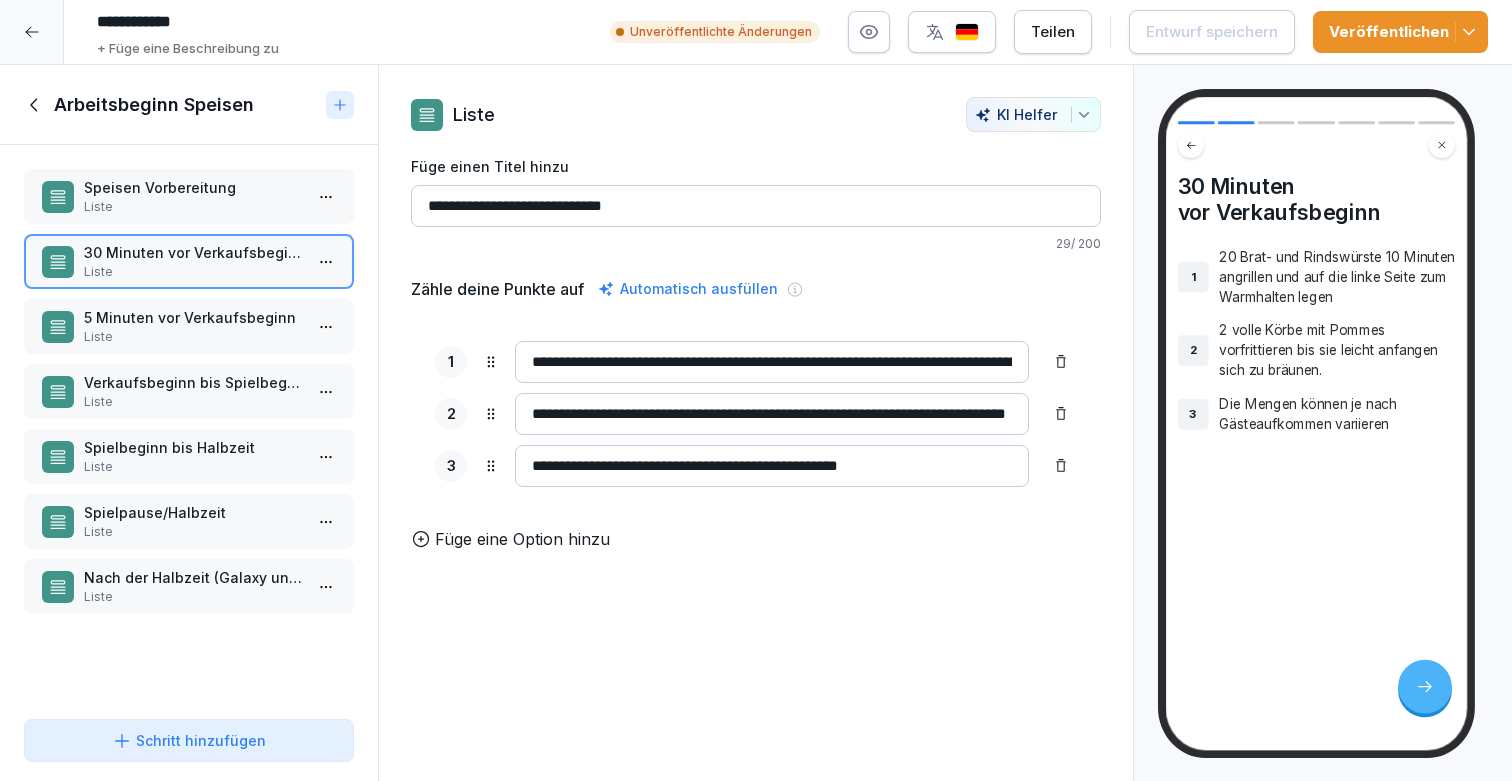 click on "Liste" at bounding box center (193, 337) 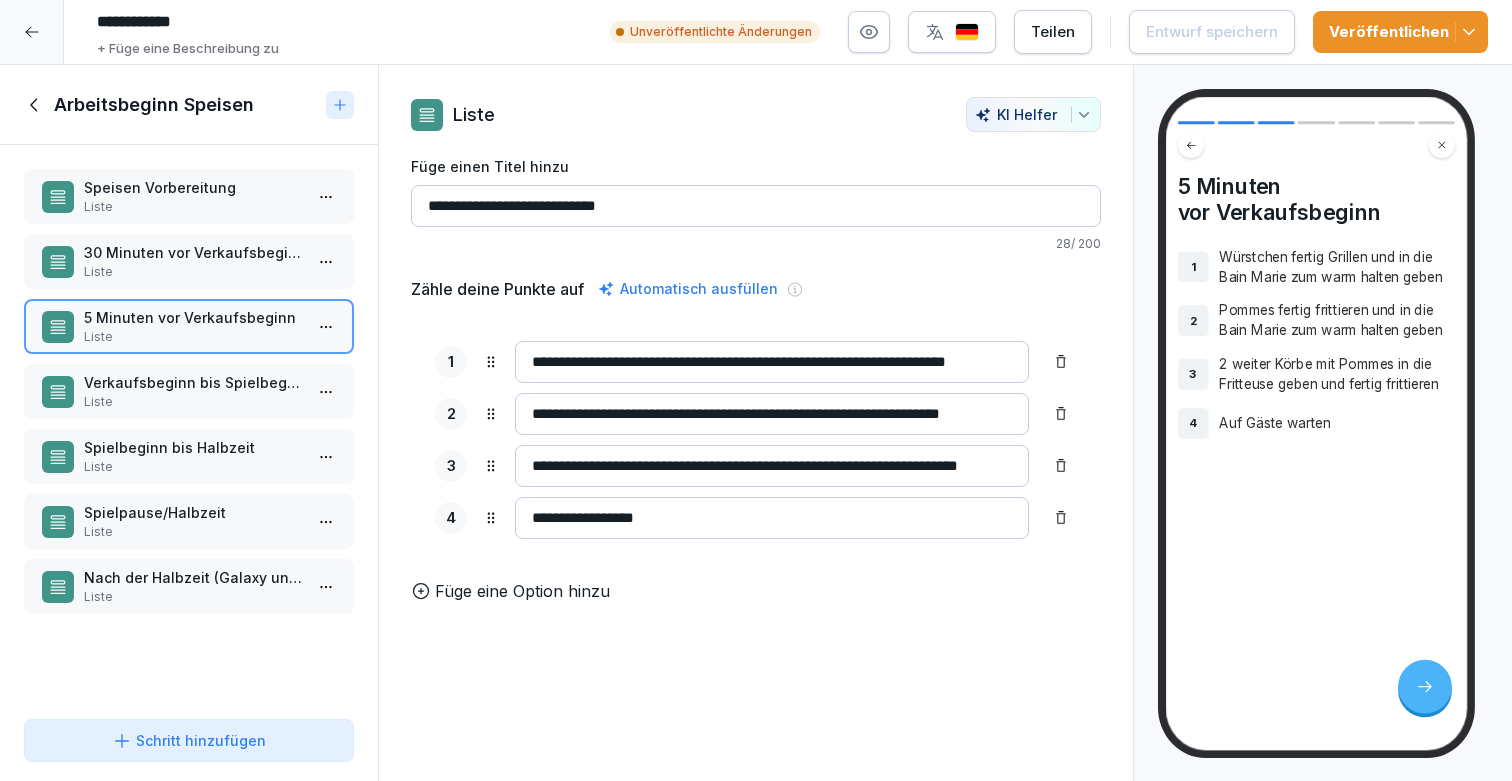 click on "Verkaufsbeginn bis Spielbeginn" at bounding box center (193, 382) 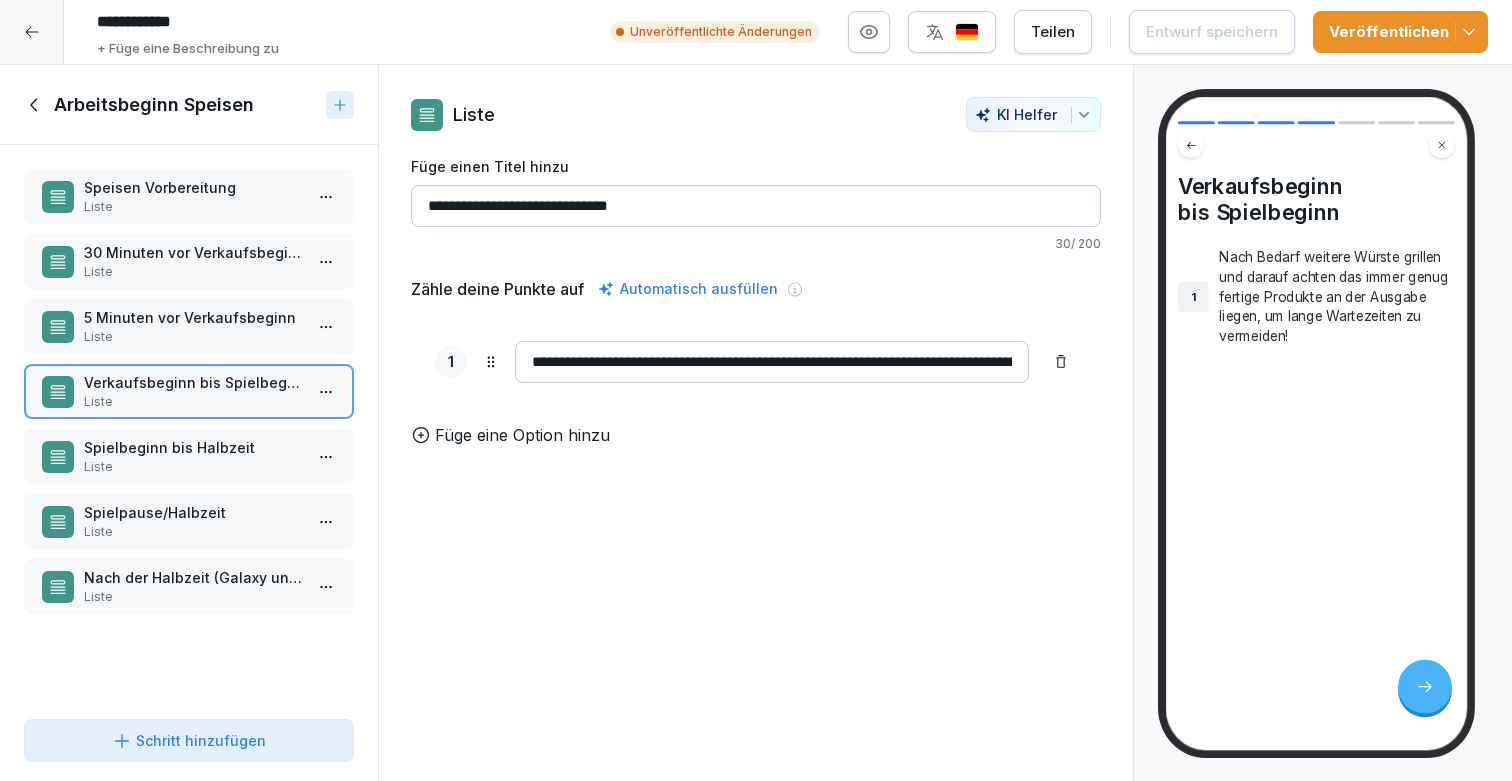 click on "Spielbeginn bis Halbzeit" at bounding box center (193, 447) 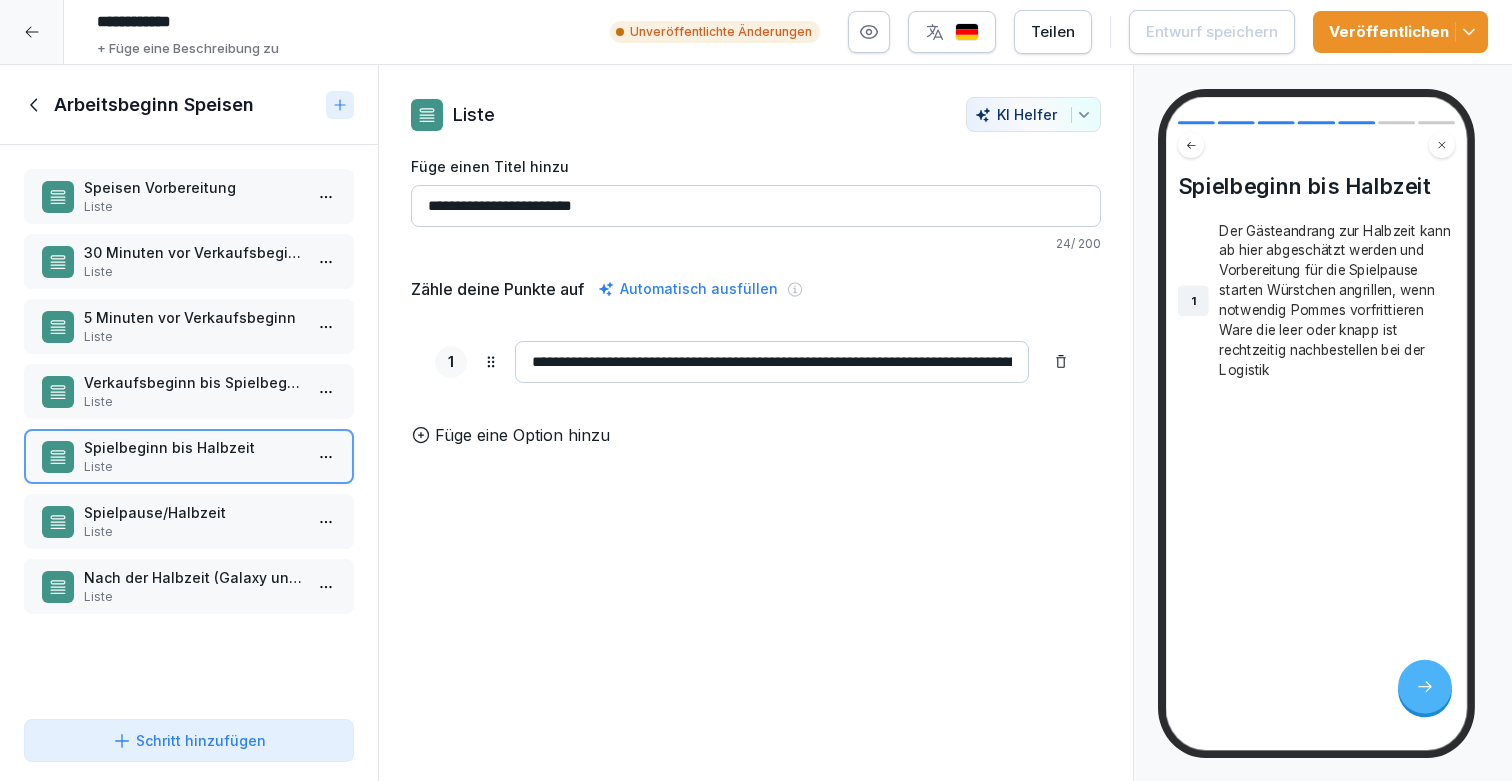 click on "Spielpause/Halbzeit" at bounding box center (193, 512) 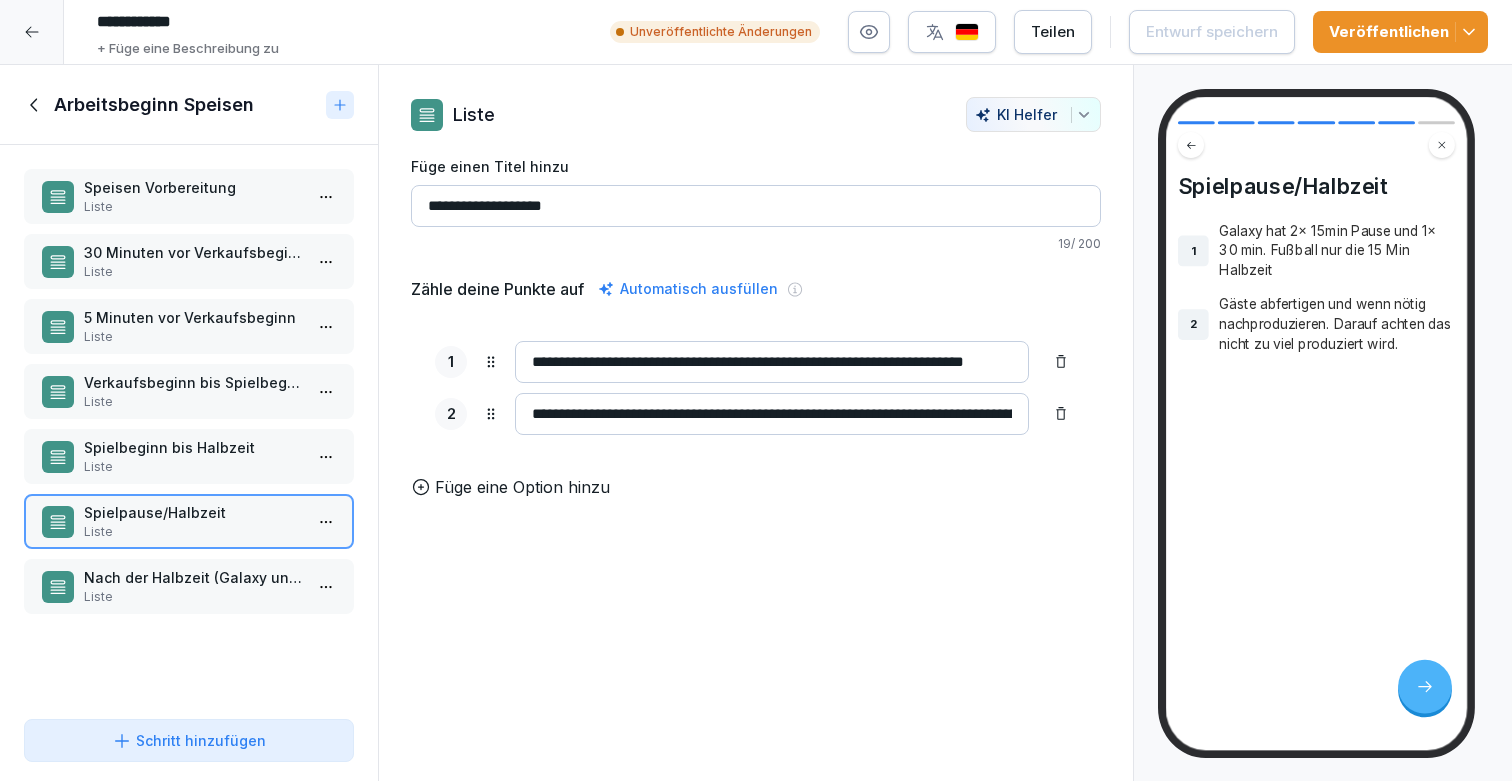 click on "Liste" at bounding box center [193, 597] 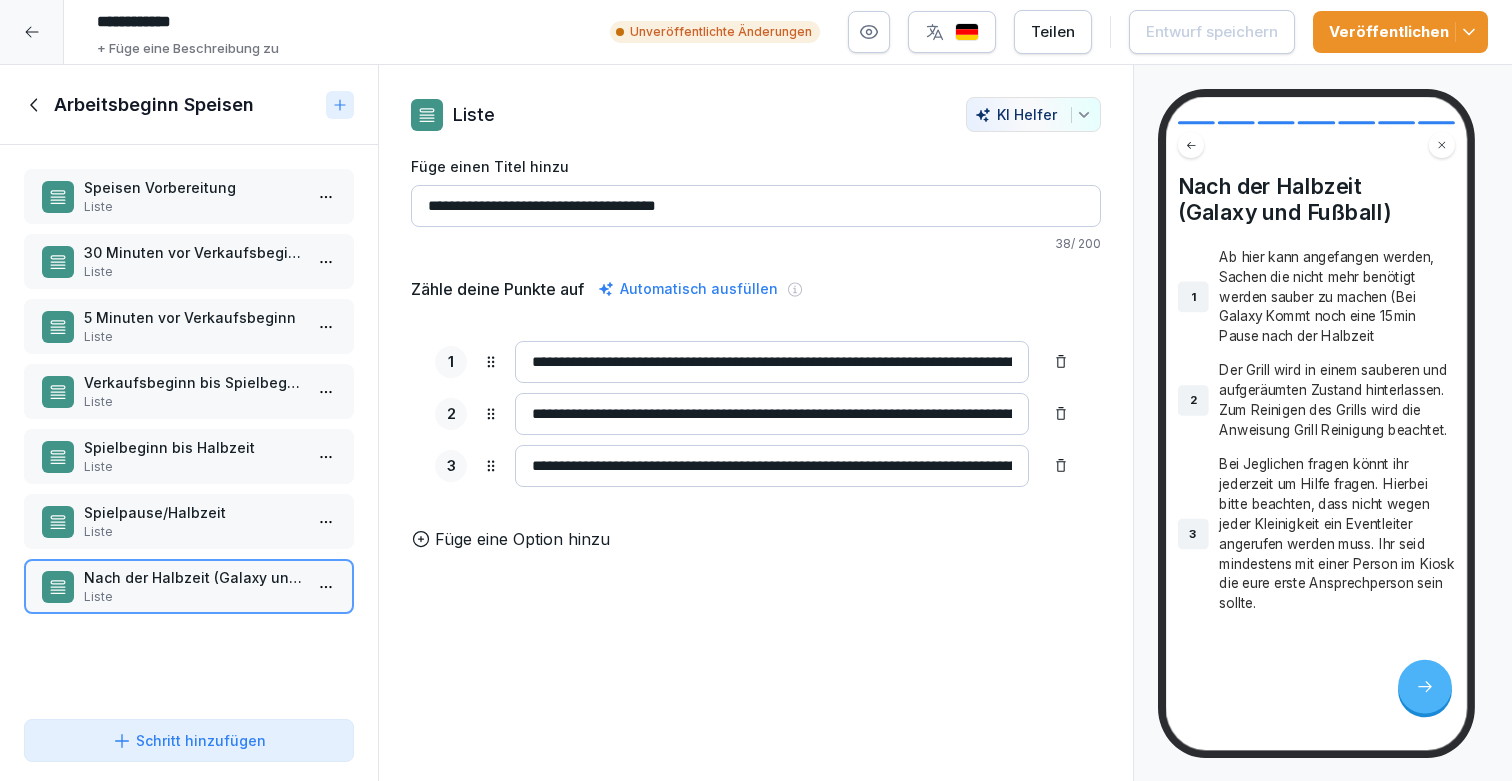 click 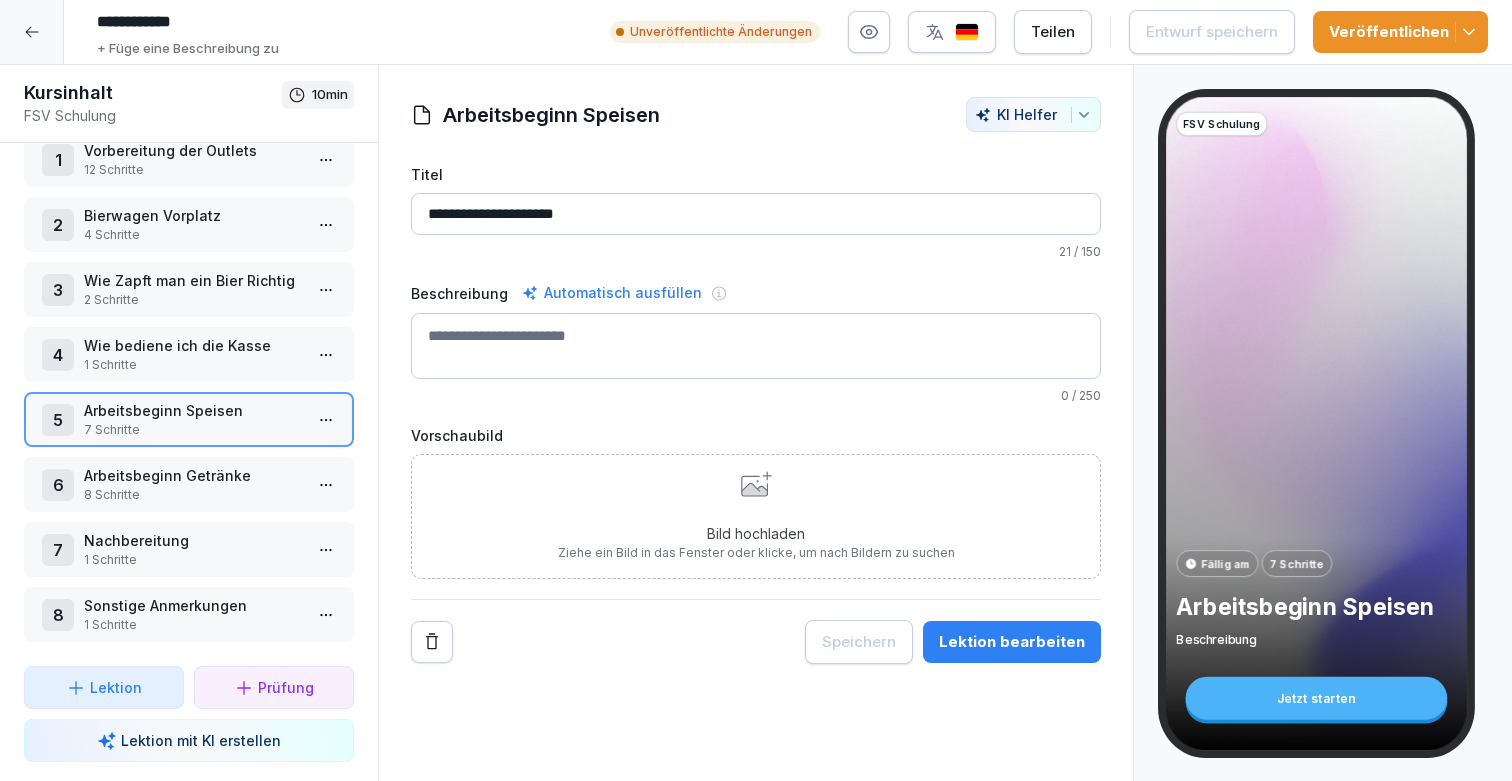 scroll, scrollTop: 35, scrollLeft: 0, axis: vertical 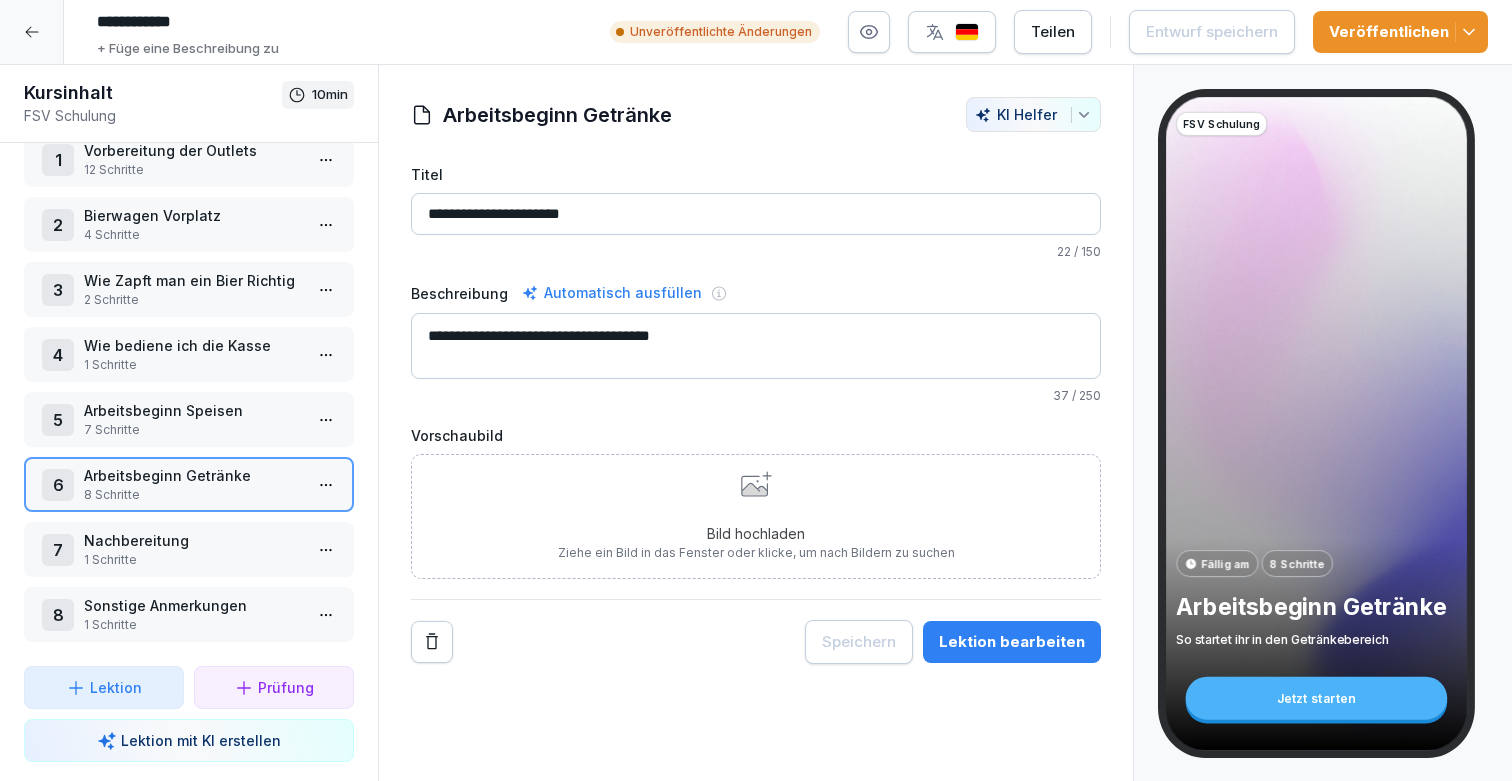 click on "Lektion bearbeiten" at bounding box center (1012, 642) 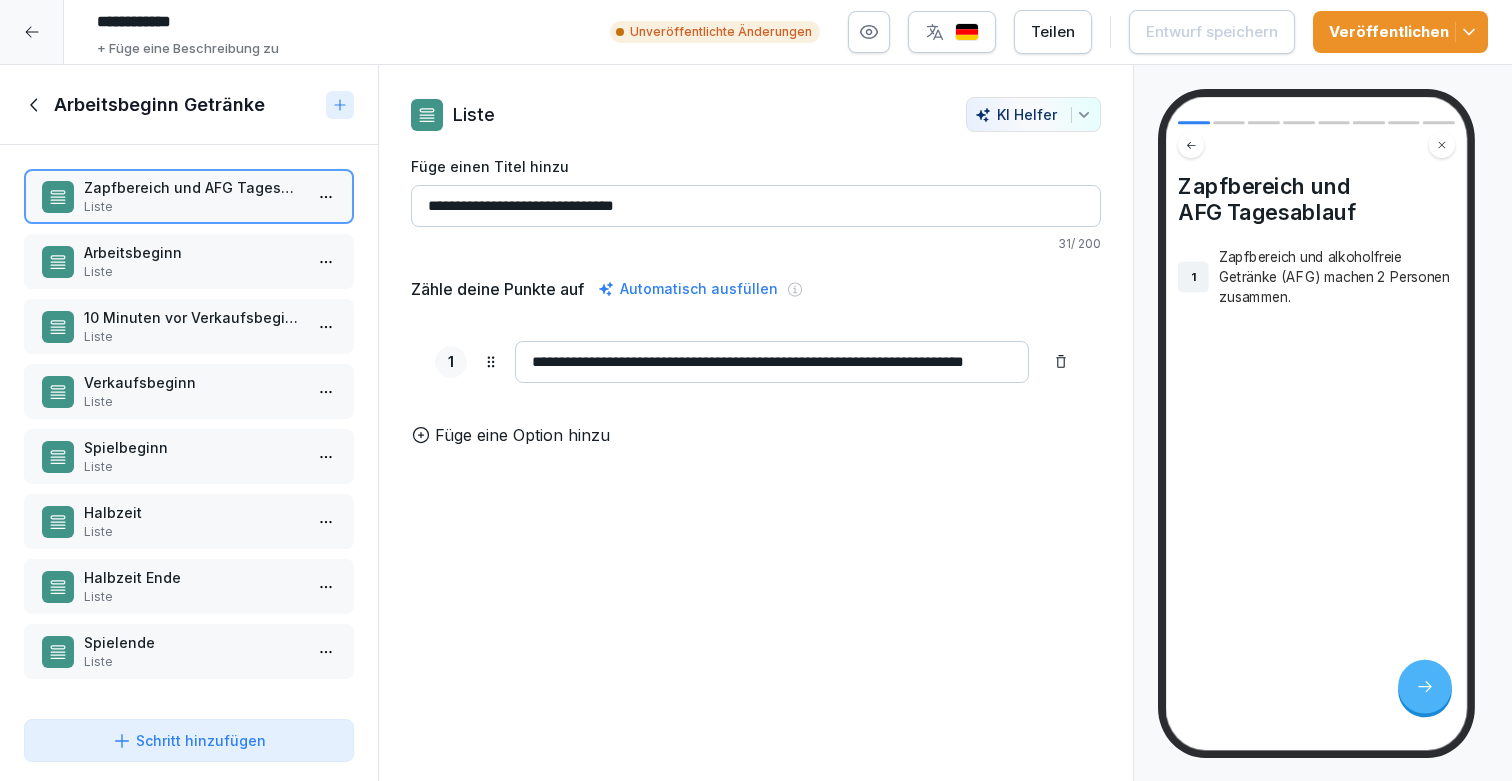 click on "Liste" at bounding box center [193, 272] 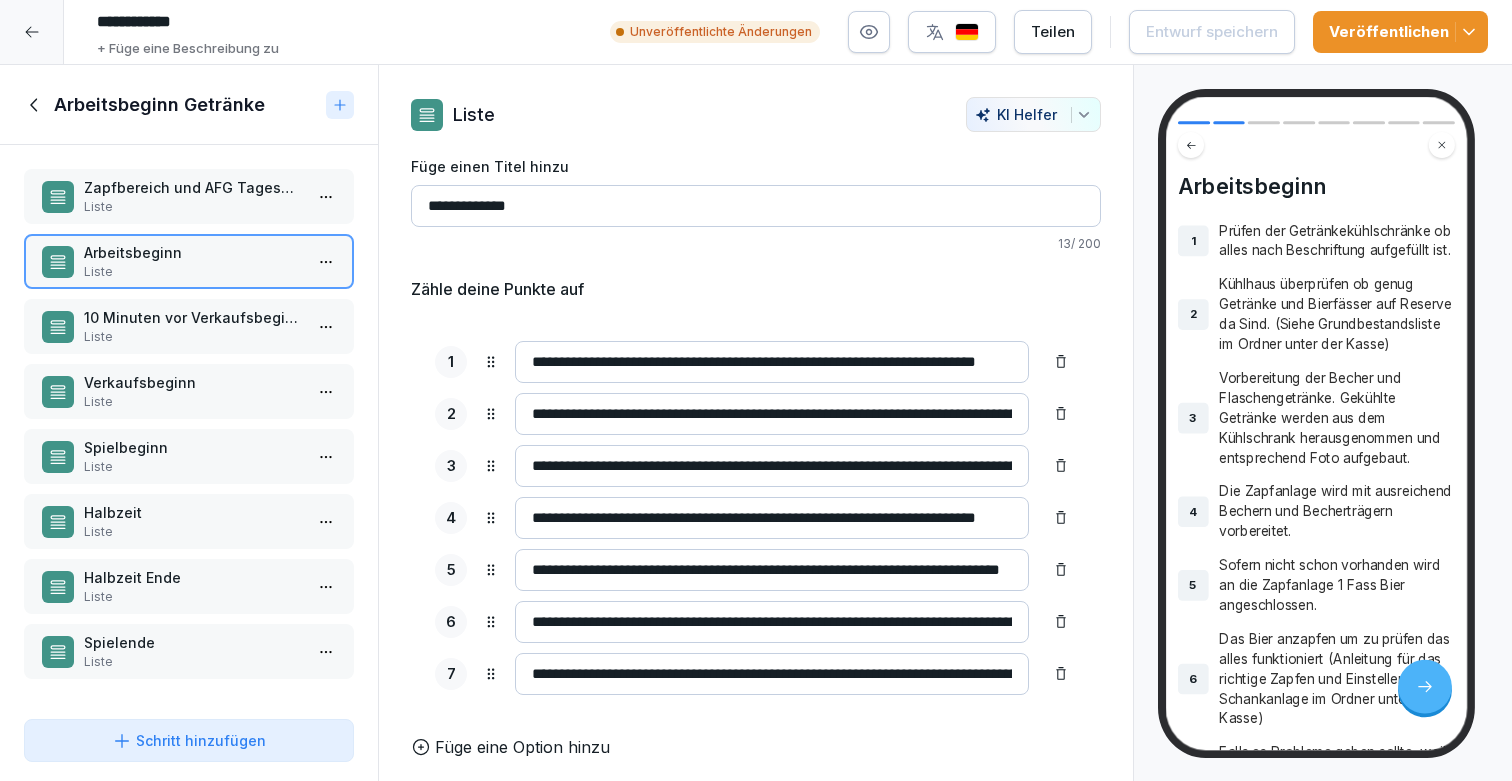 click on "10 Minuten vor Verkaufsbeginn / Einlass Liste" at bounding box center (189, 326) 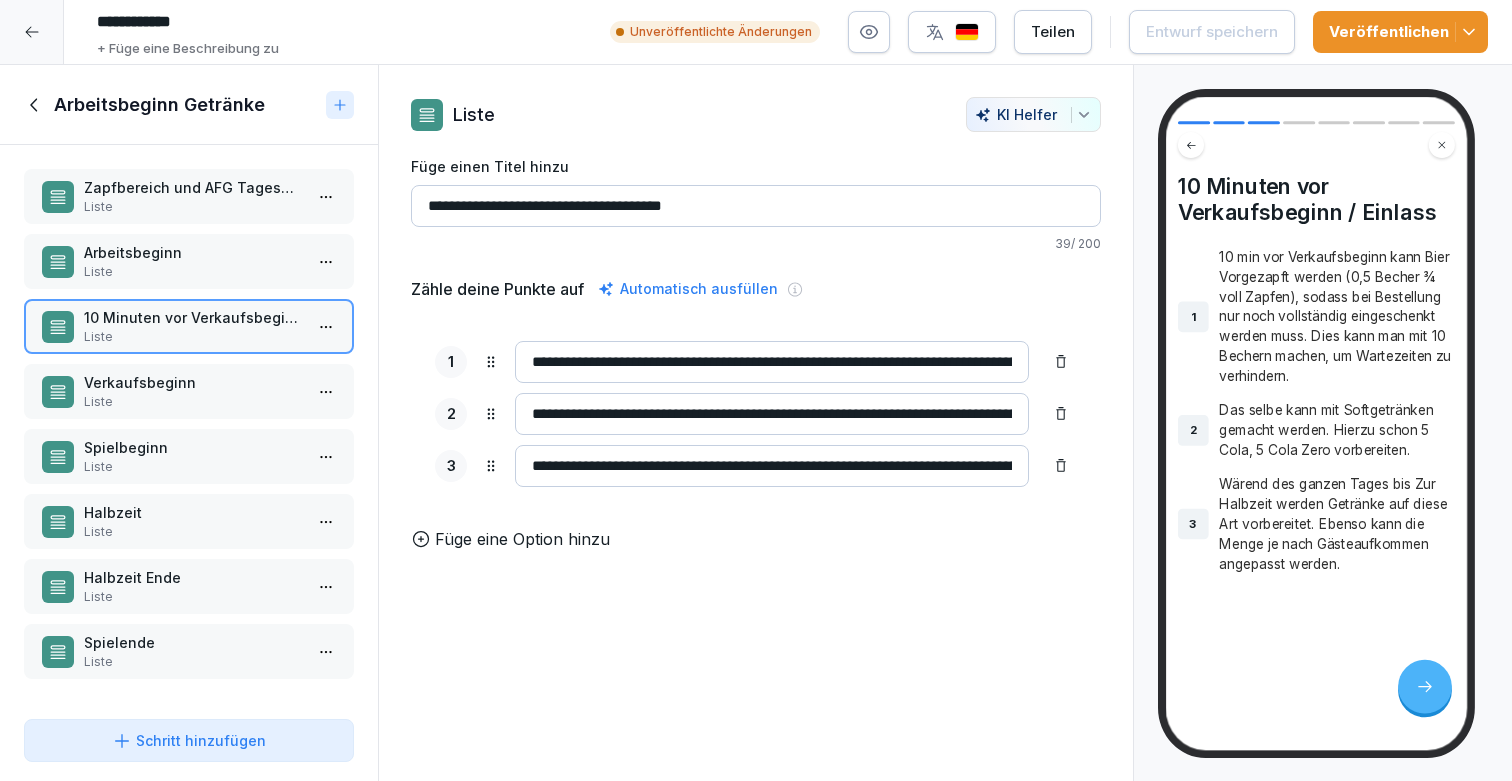 click 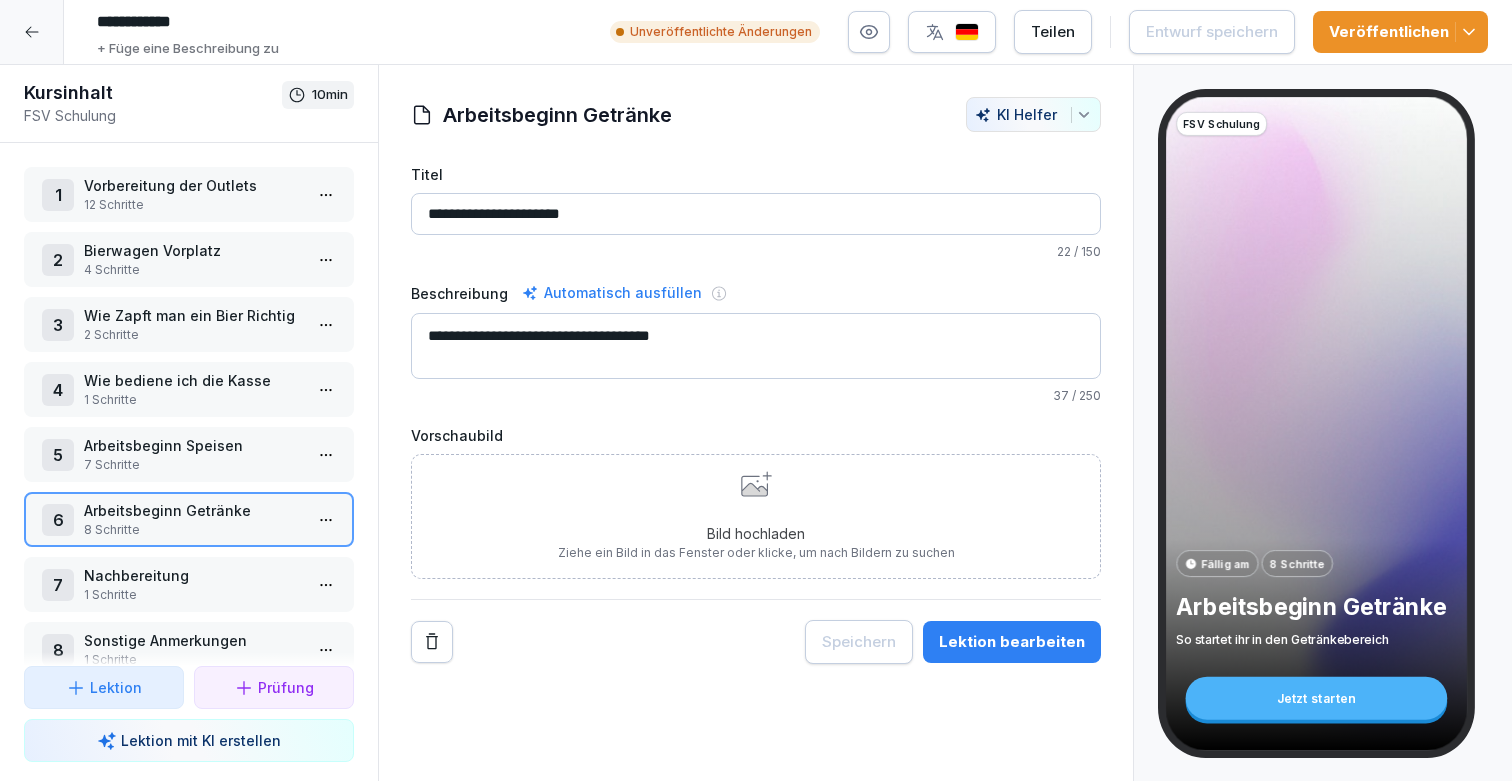 scroll, scrollTop: 0, scrollLeft: 0, axis: both 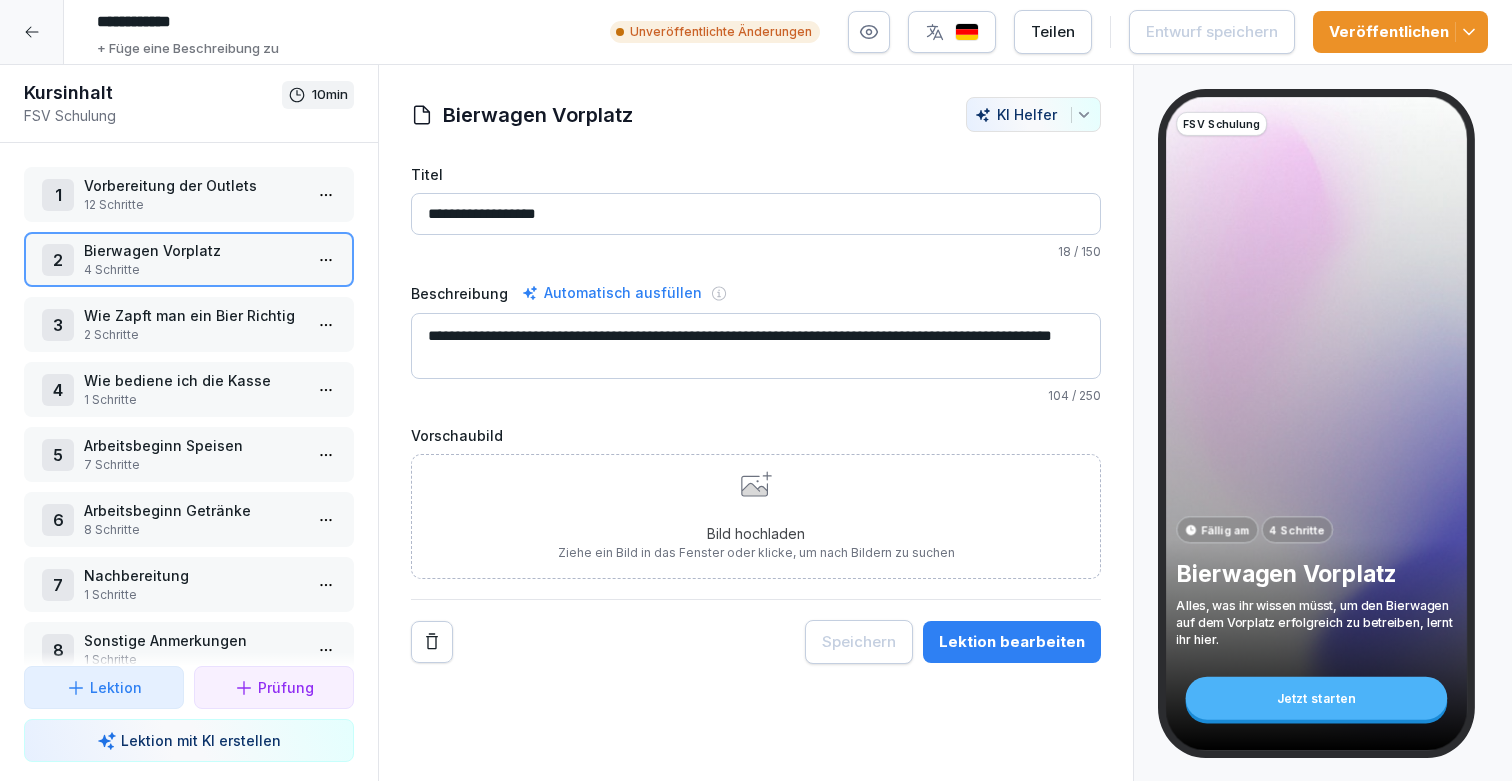 click on "Lektion bearbeiten" at bounding box center [1012, 642] 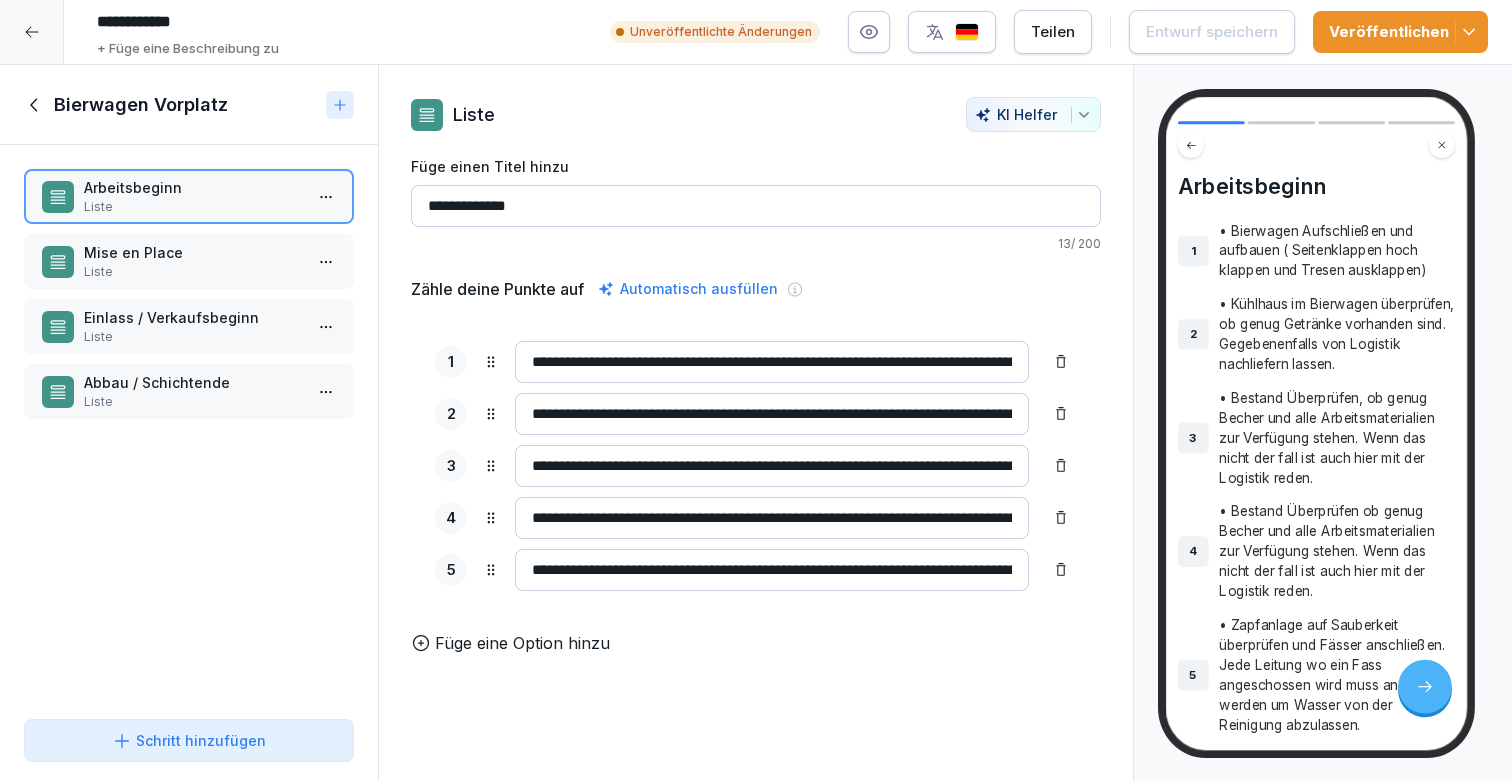 click on "Mise en Place" at bounding box center [193, 252] 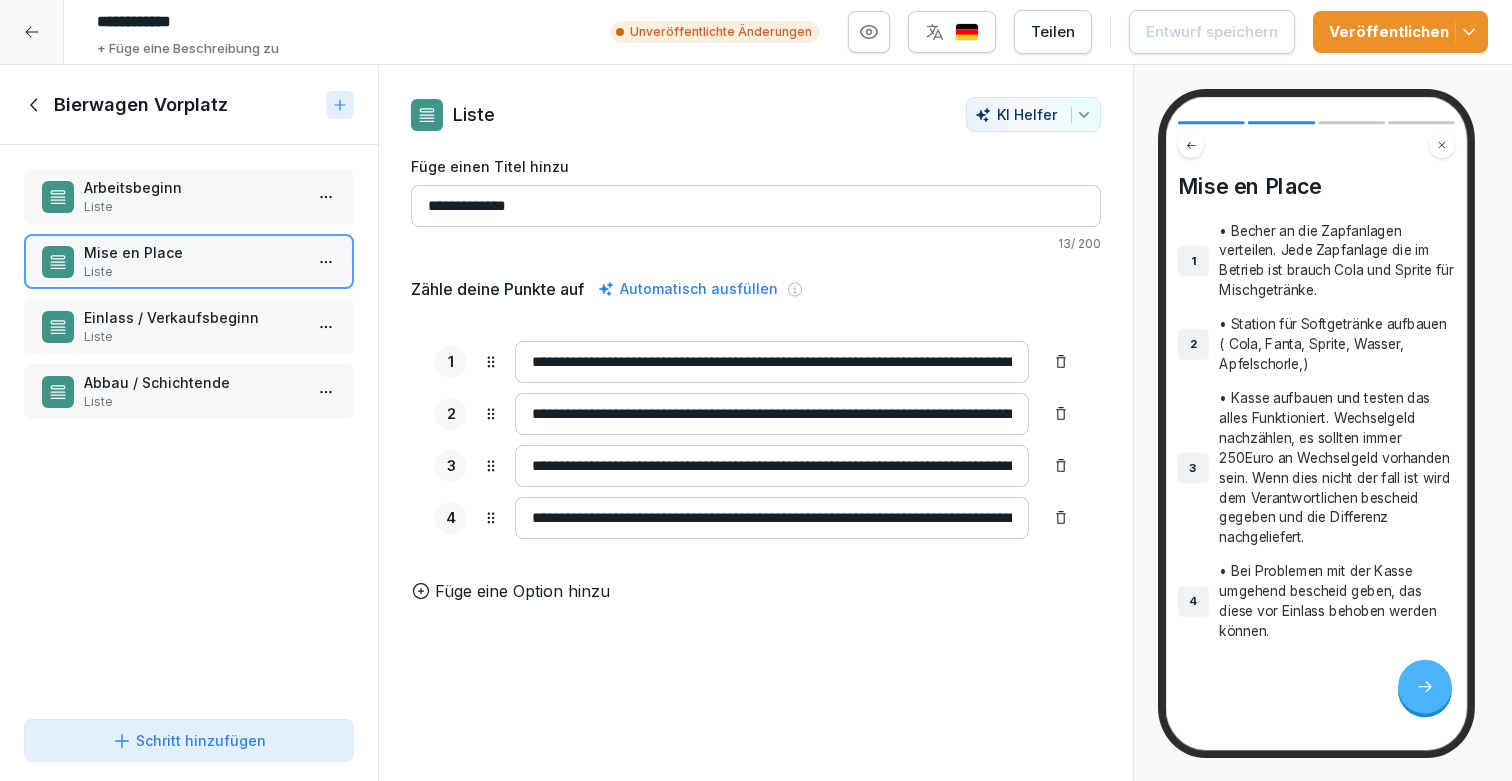 click on "Einlass / Verkaufsbeginn" at bounding box center (193, 317) 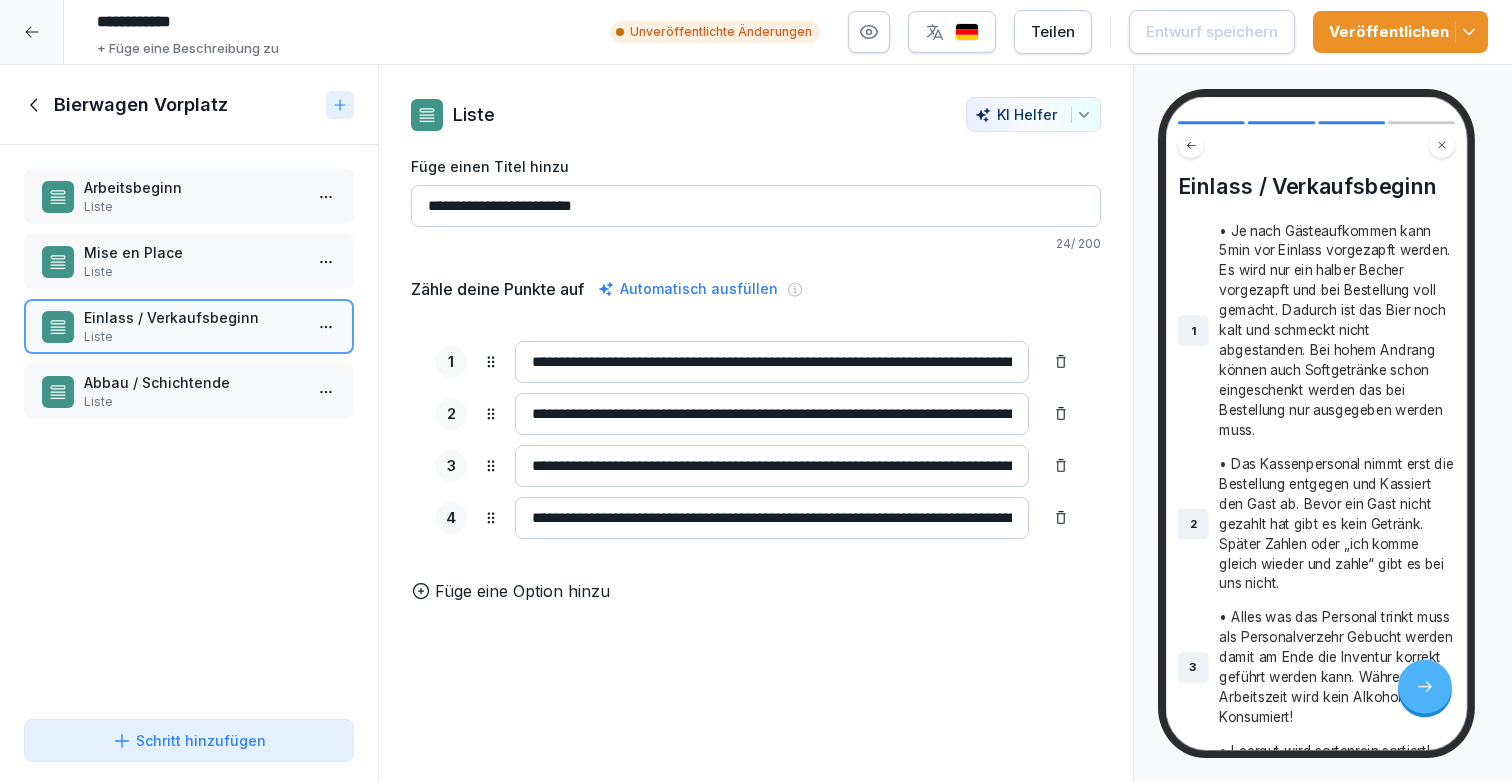 click 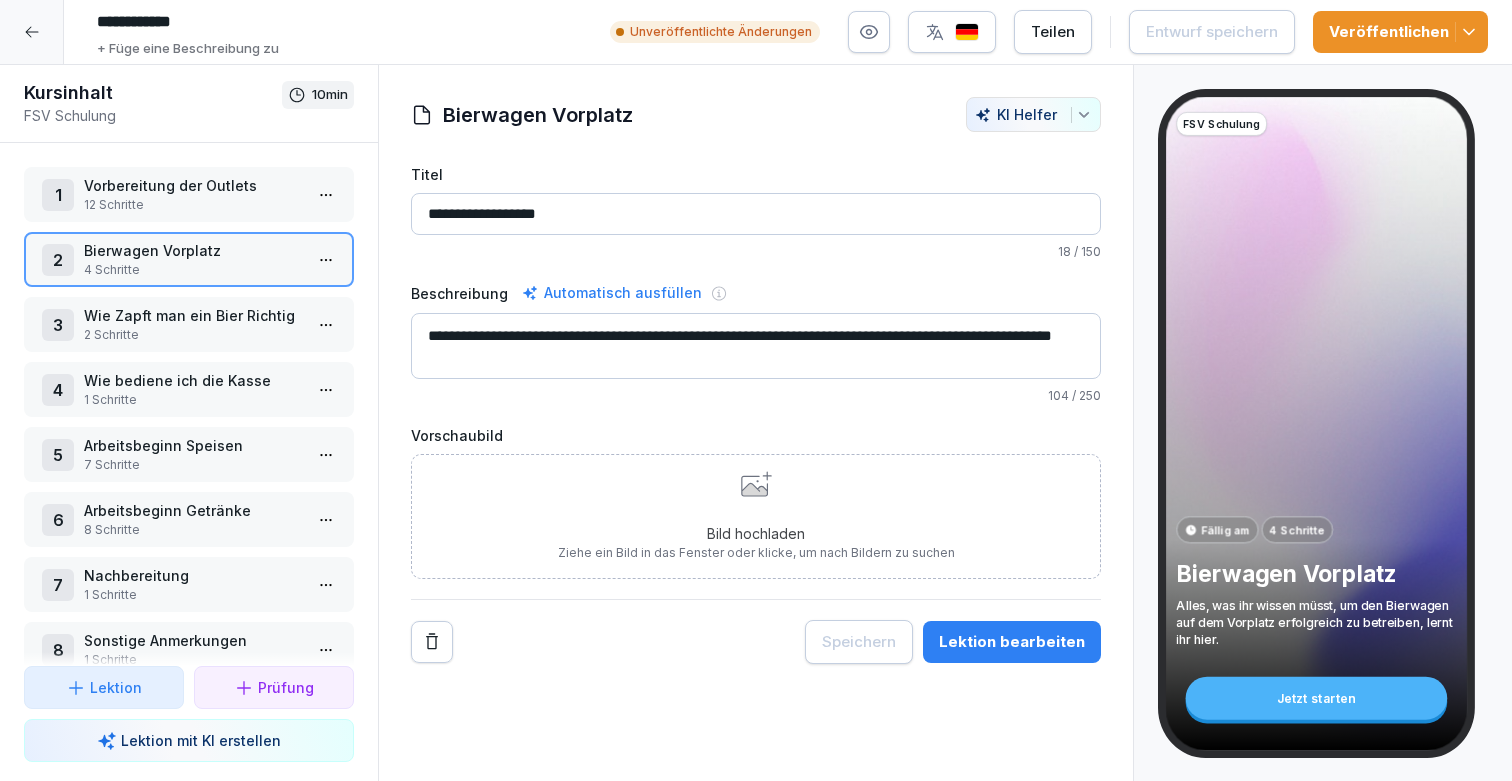 click on "1 Vorbereitung der Outlets 12 Schritte" at bounding box center (189, 194) 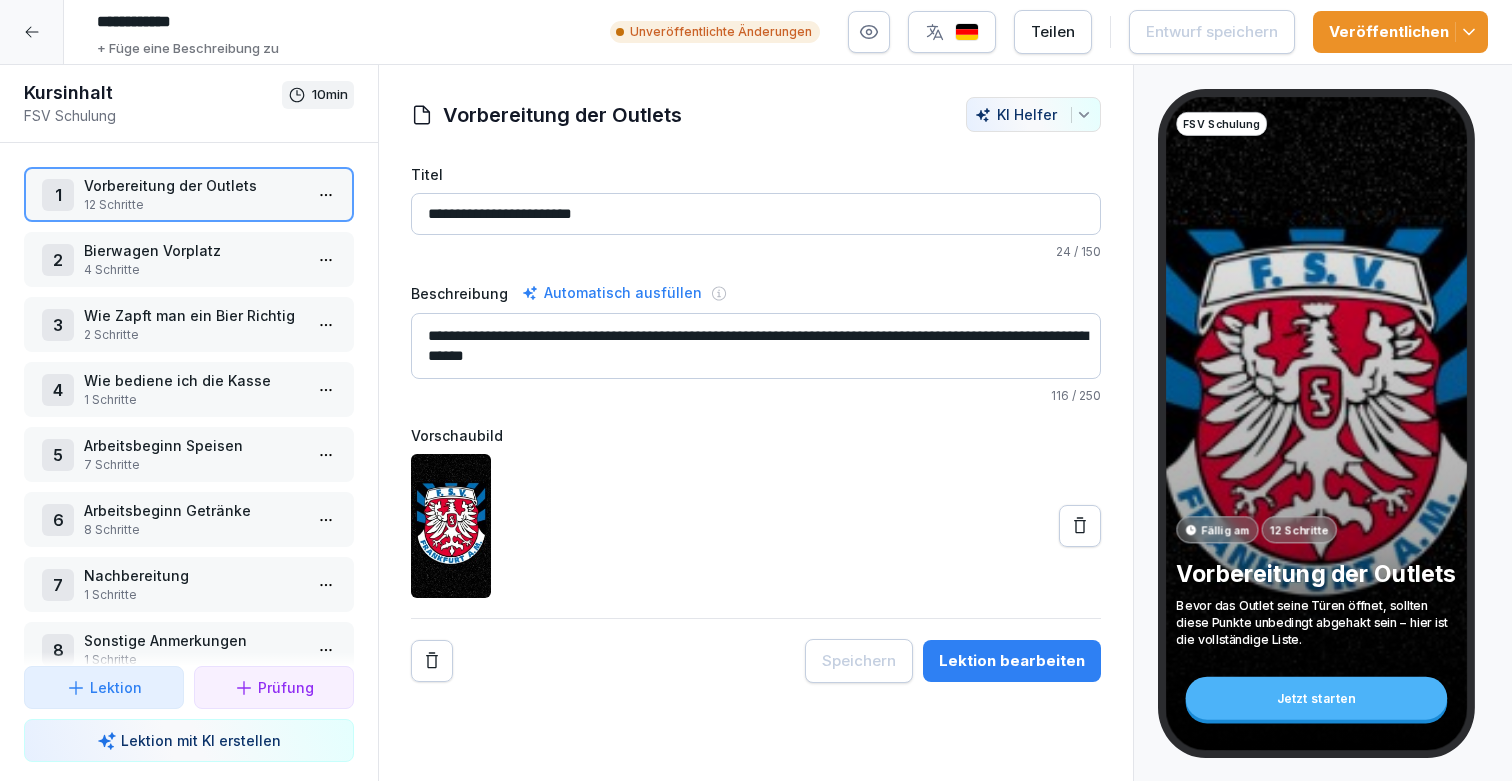 click on "Lektion bearbeiten" at bounding box center (1012, 661) 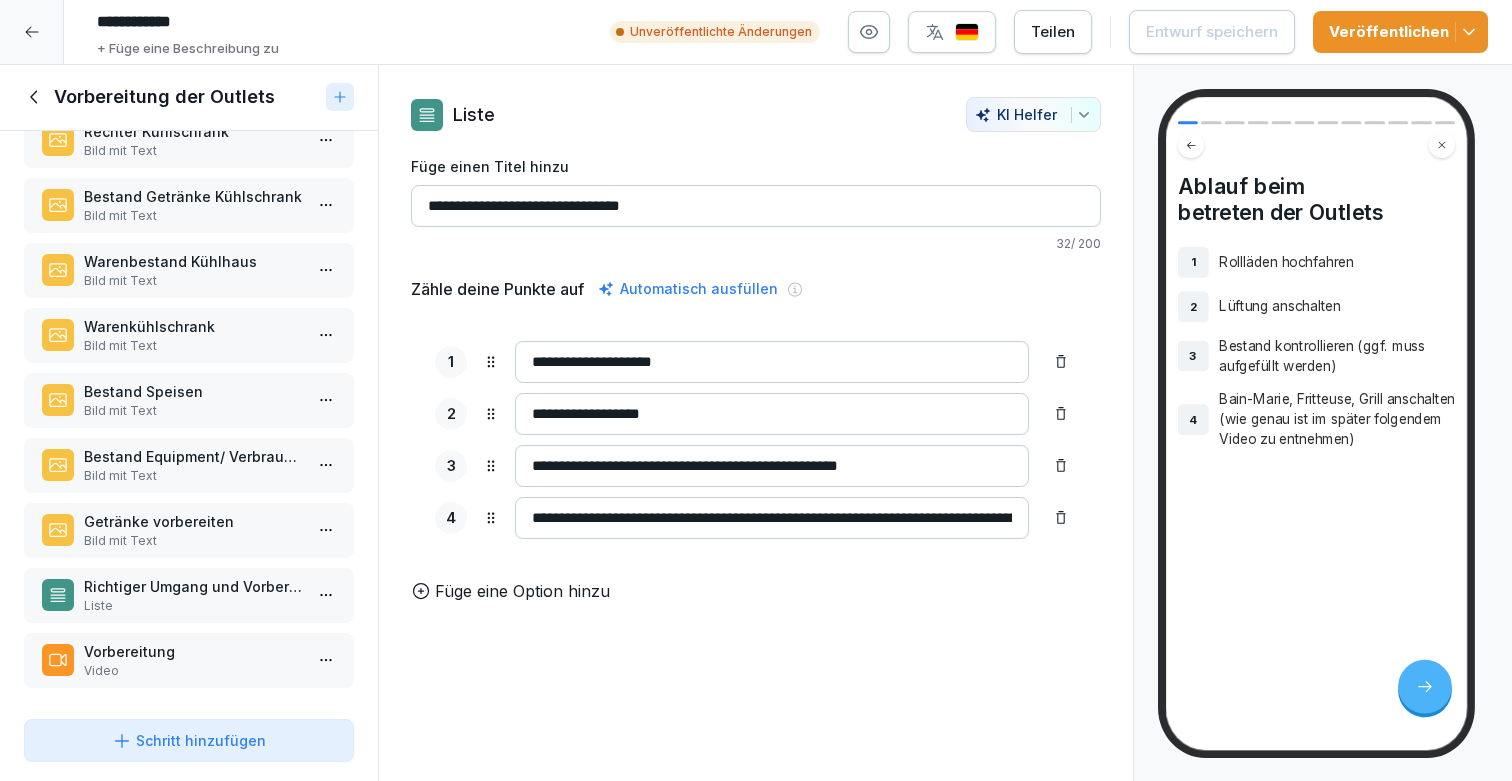 scroll, scrollTop: 252, scrollLeft: 0, axis: vertical 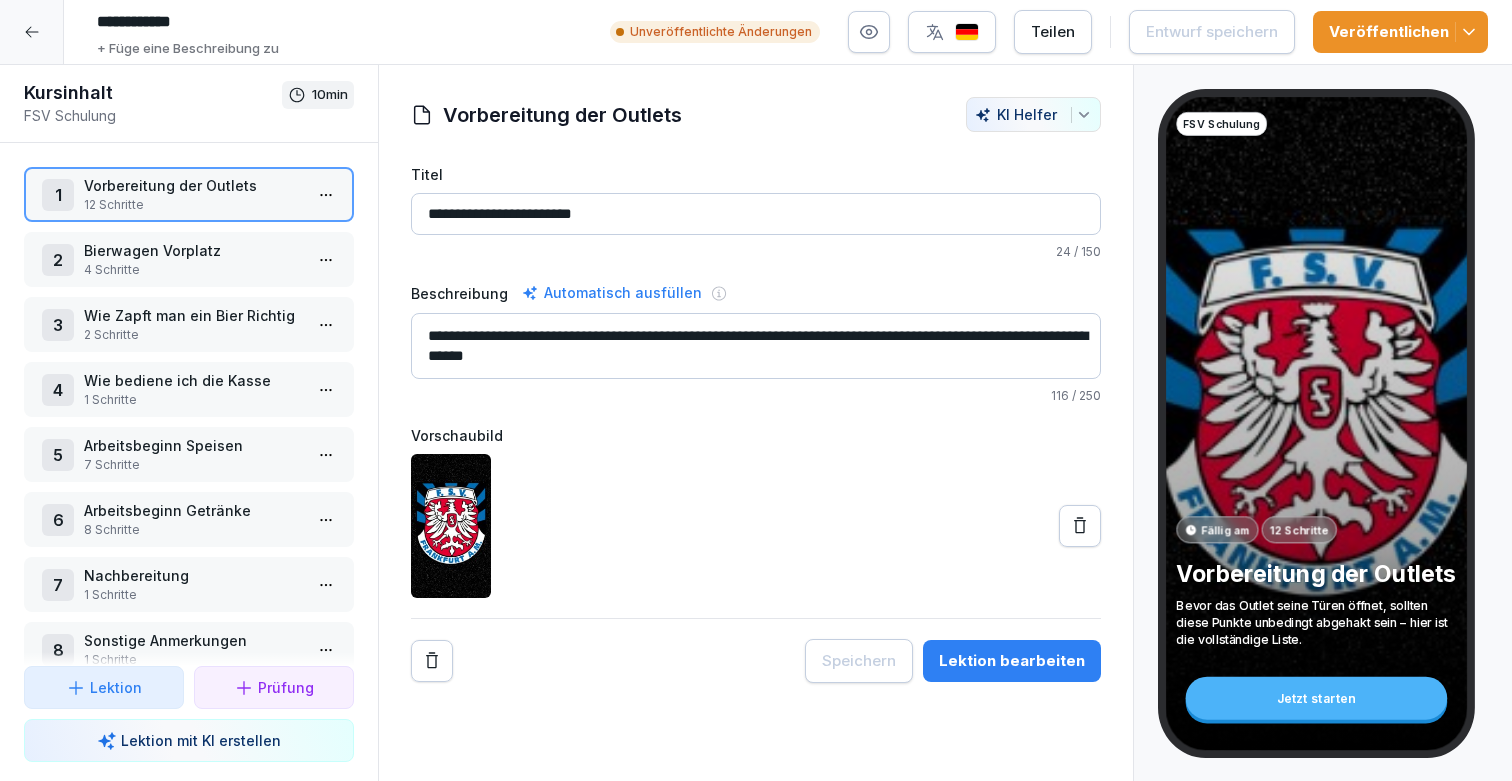 click on "Bierwagen Vorplatz" at bounding box center [193, 250] 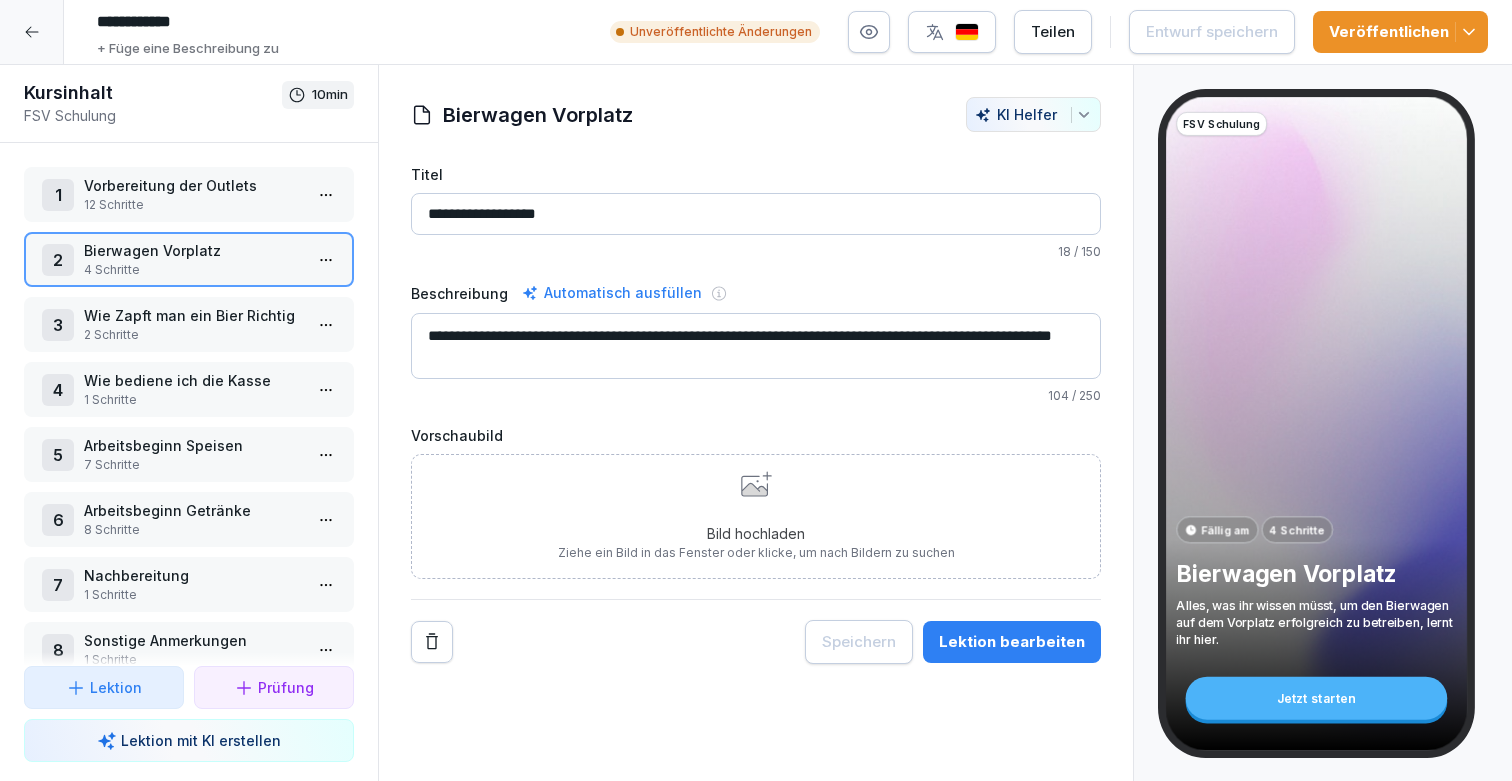 click on "Lektion bearbeiten" at bounding box center [1012, 642] 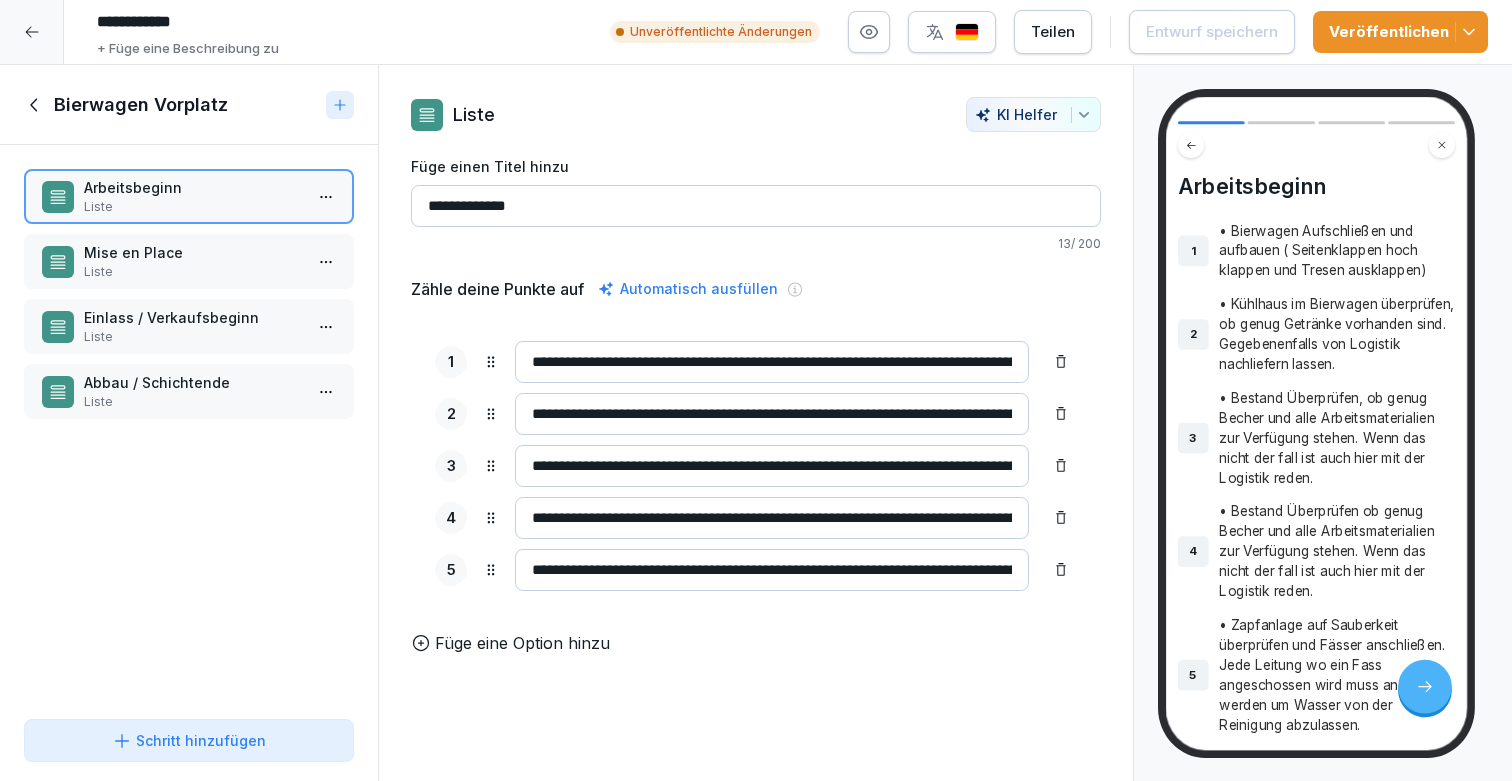 click on "**********" at bounding box center [772, 414] 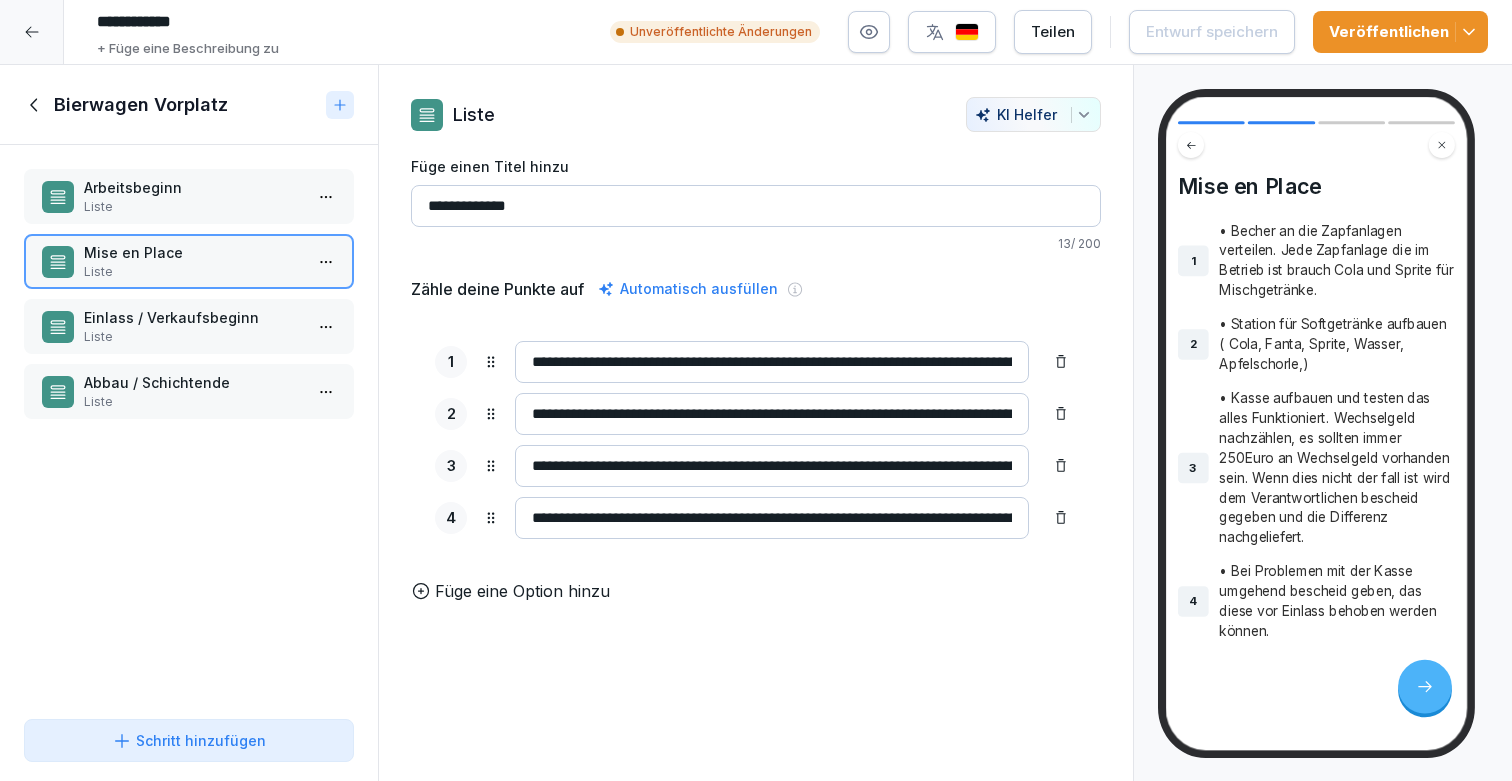 click on "Einlass / Verkaufsbeginn" at bounding box center (193, 317) 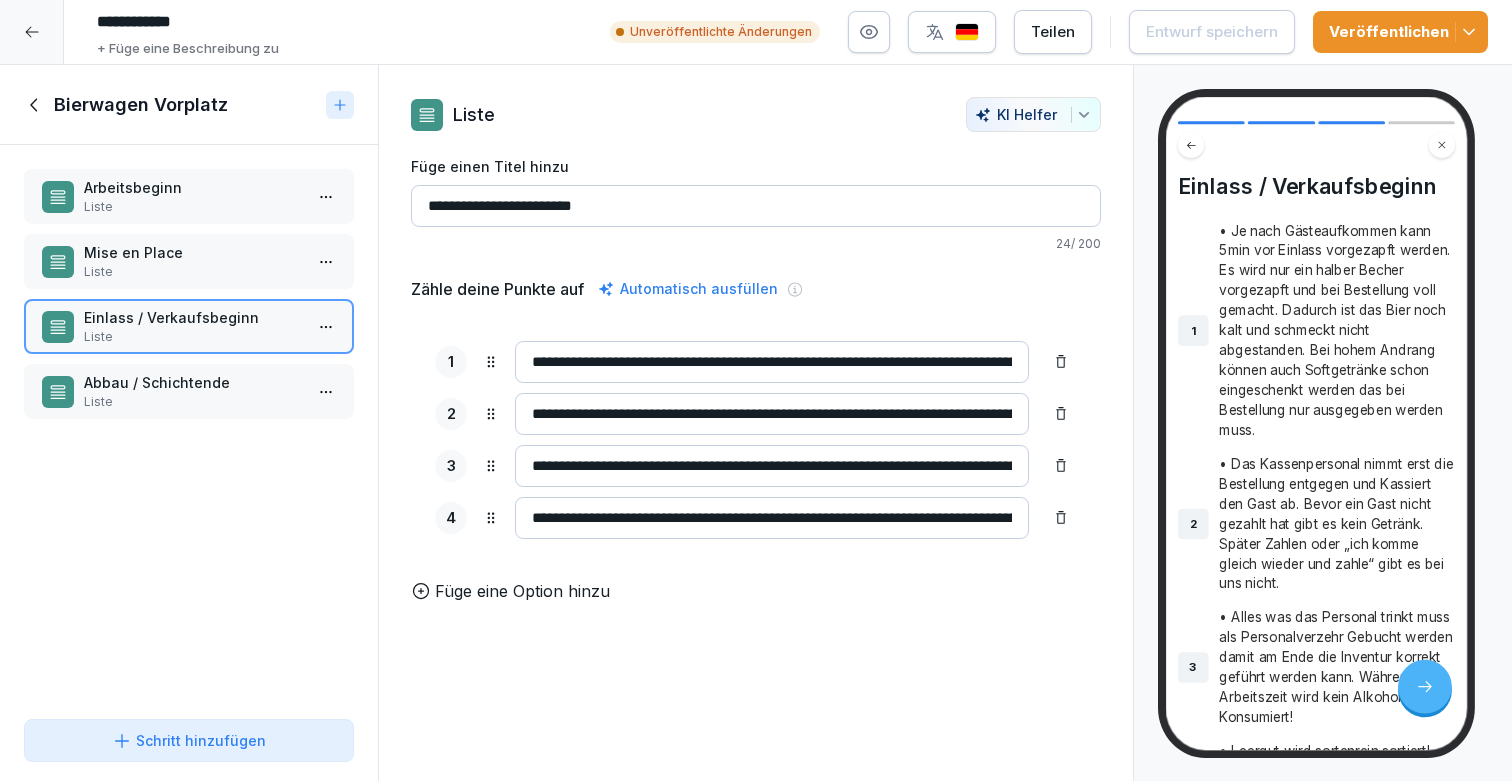 click 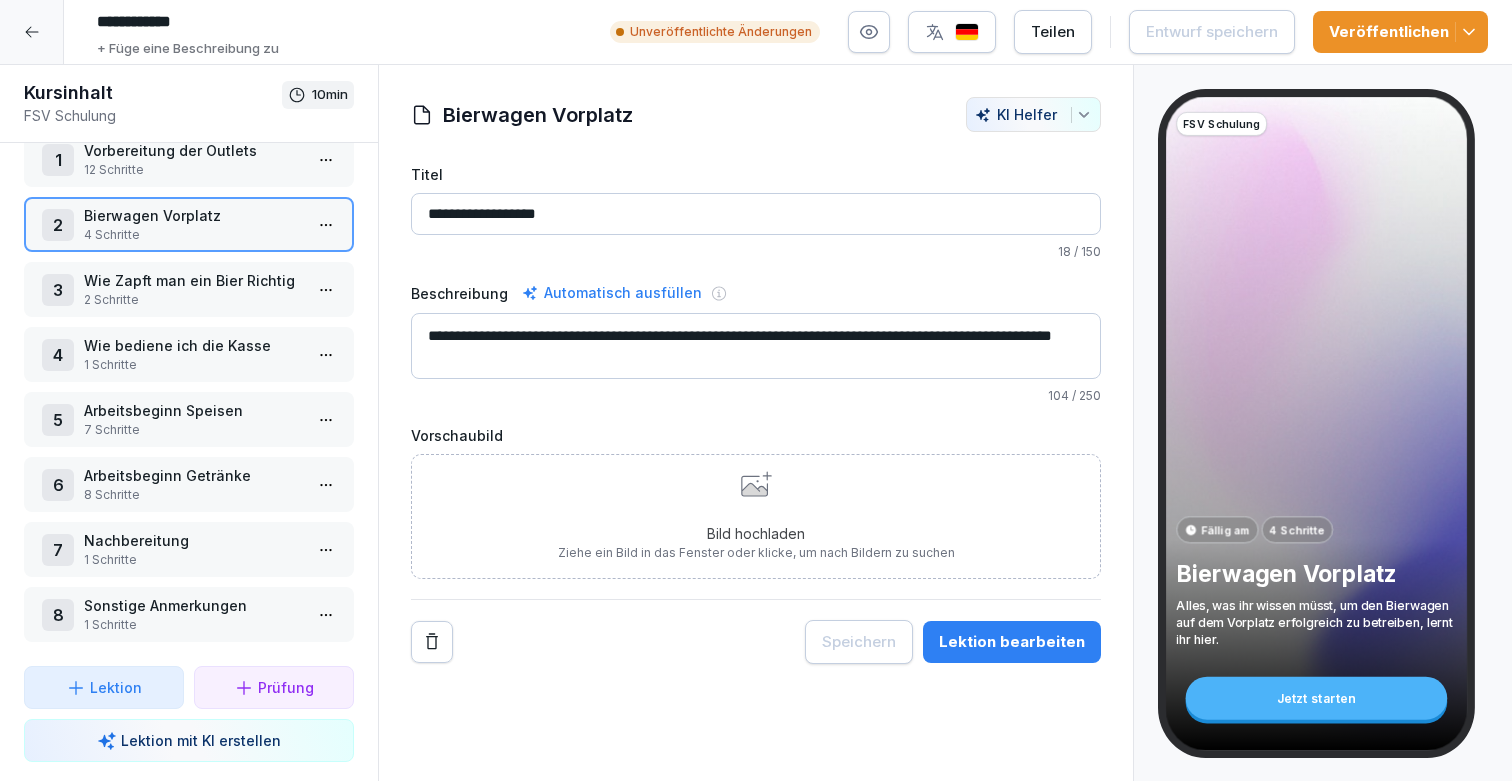 scroll, scrollTop: 35, scrollLeft: 0, axis: vertical 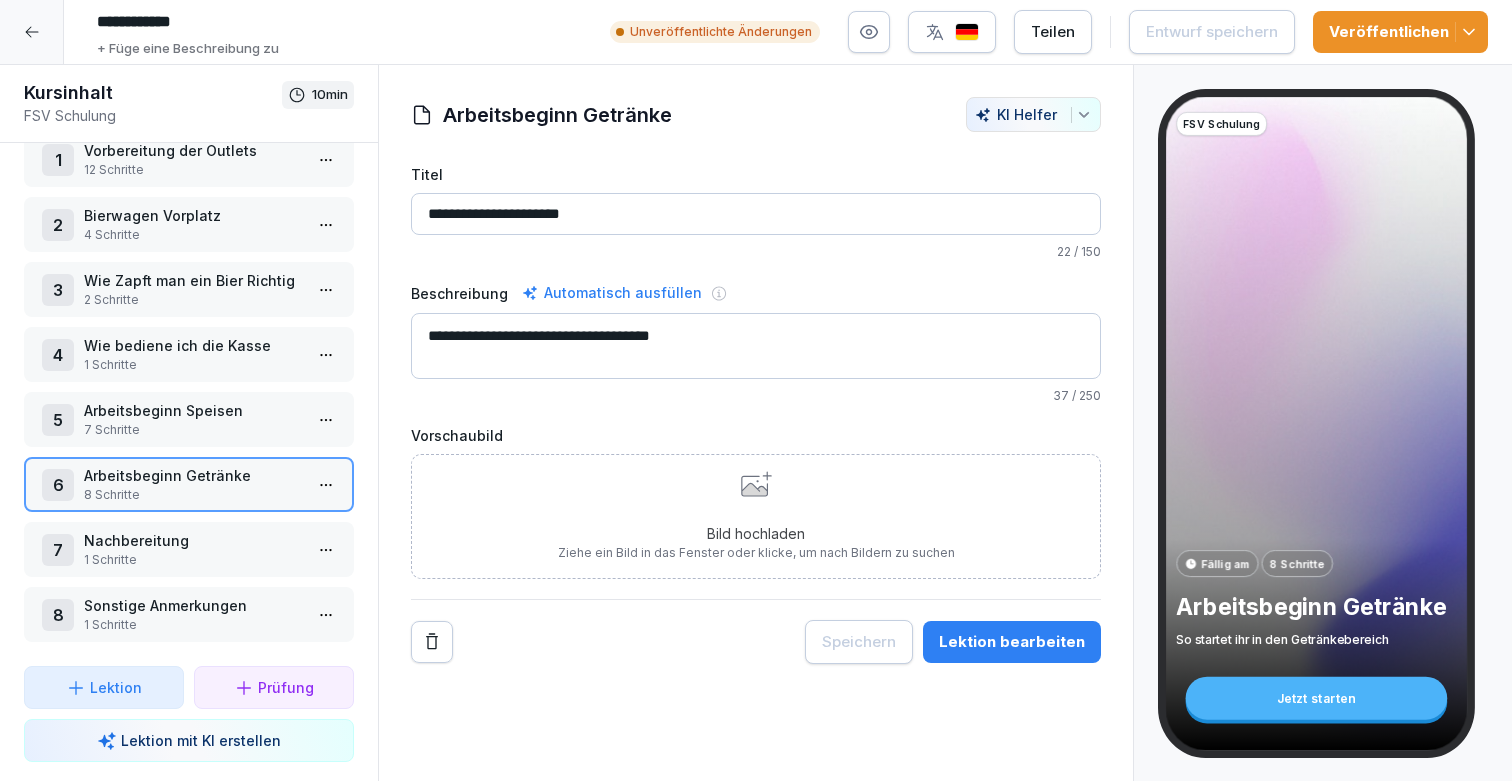 click on "Lektion bearbeiten" at bounding box center (1012, 642) 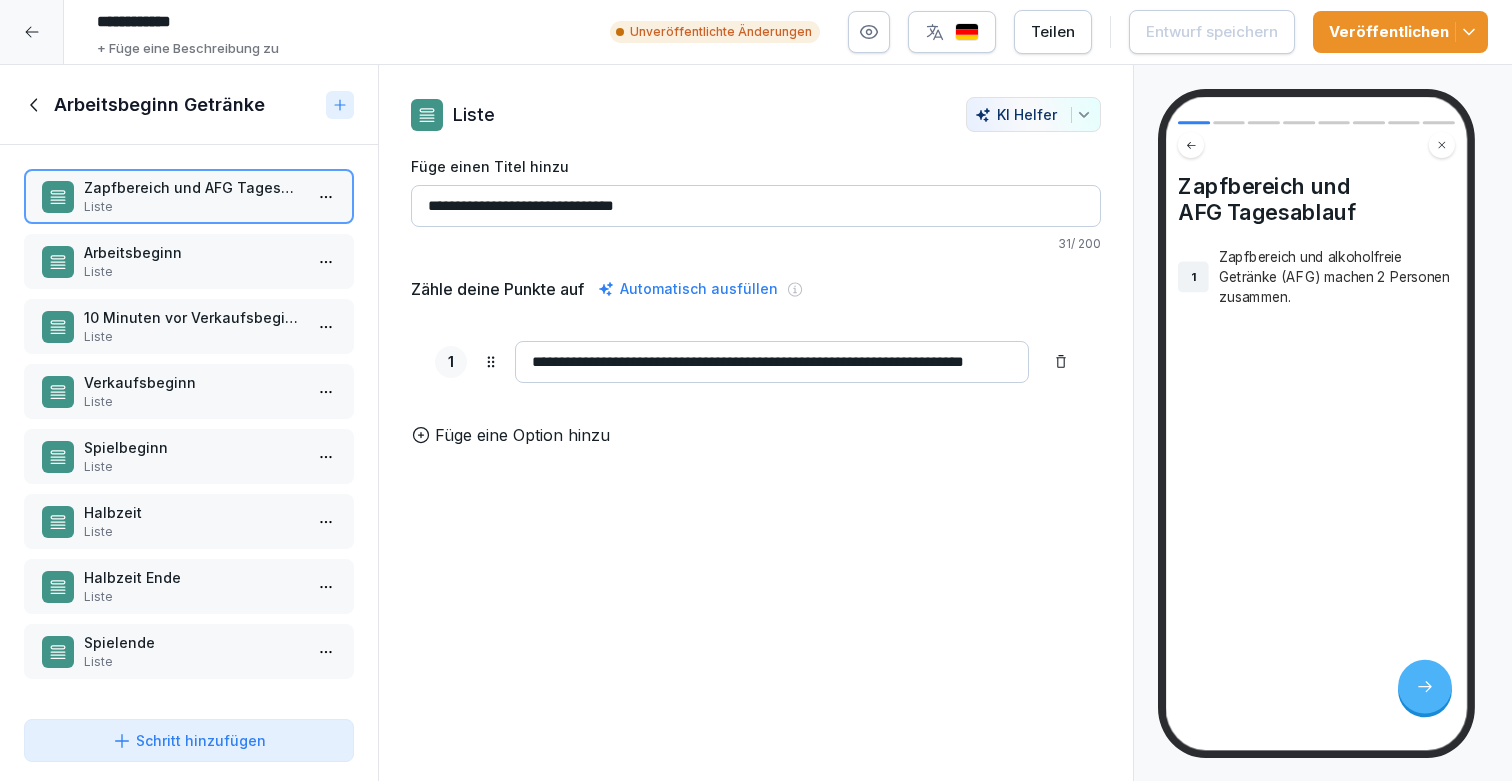 click on "Liste" at bounding box center [193, 337] 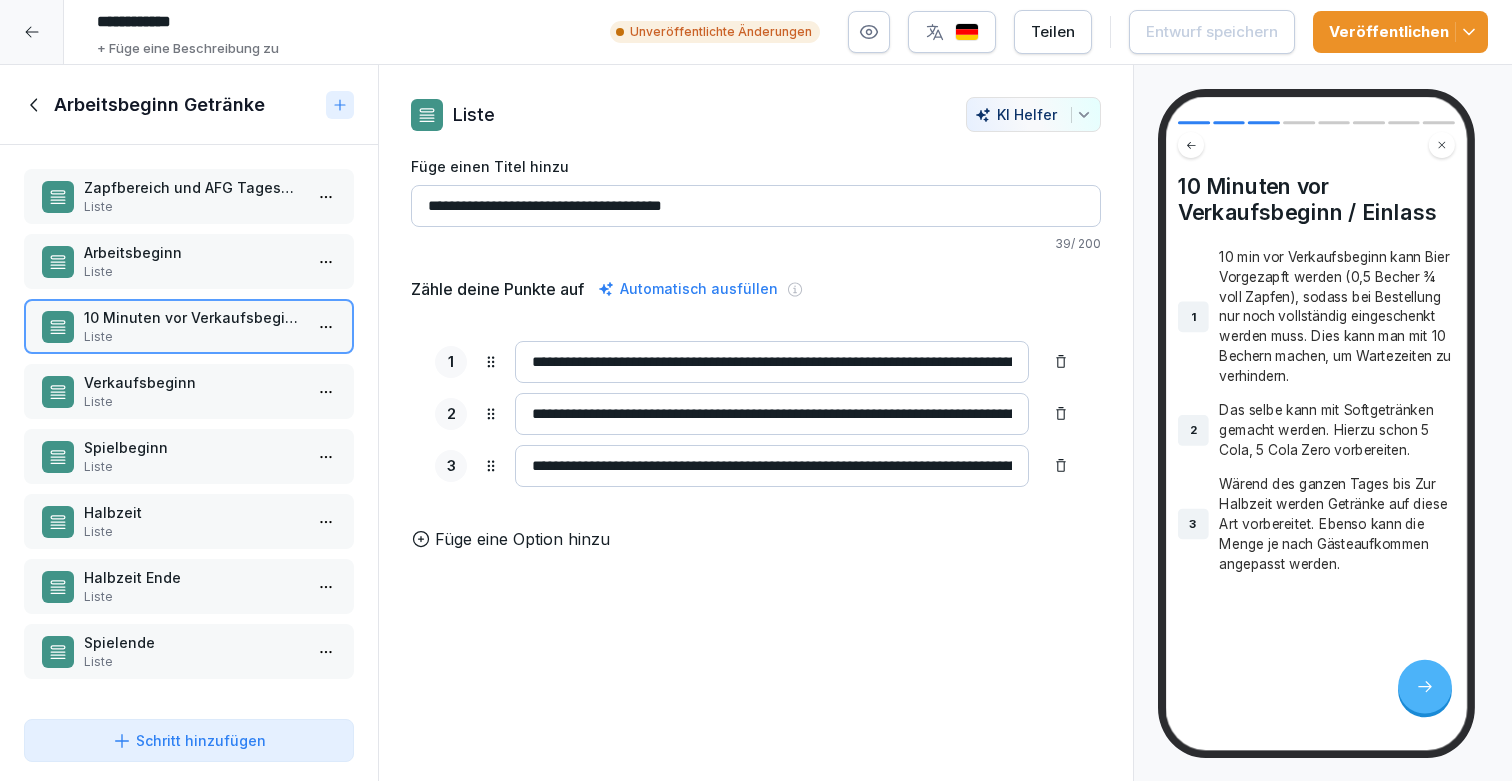 click on "Liste" at bounding box center (193, 207) 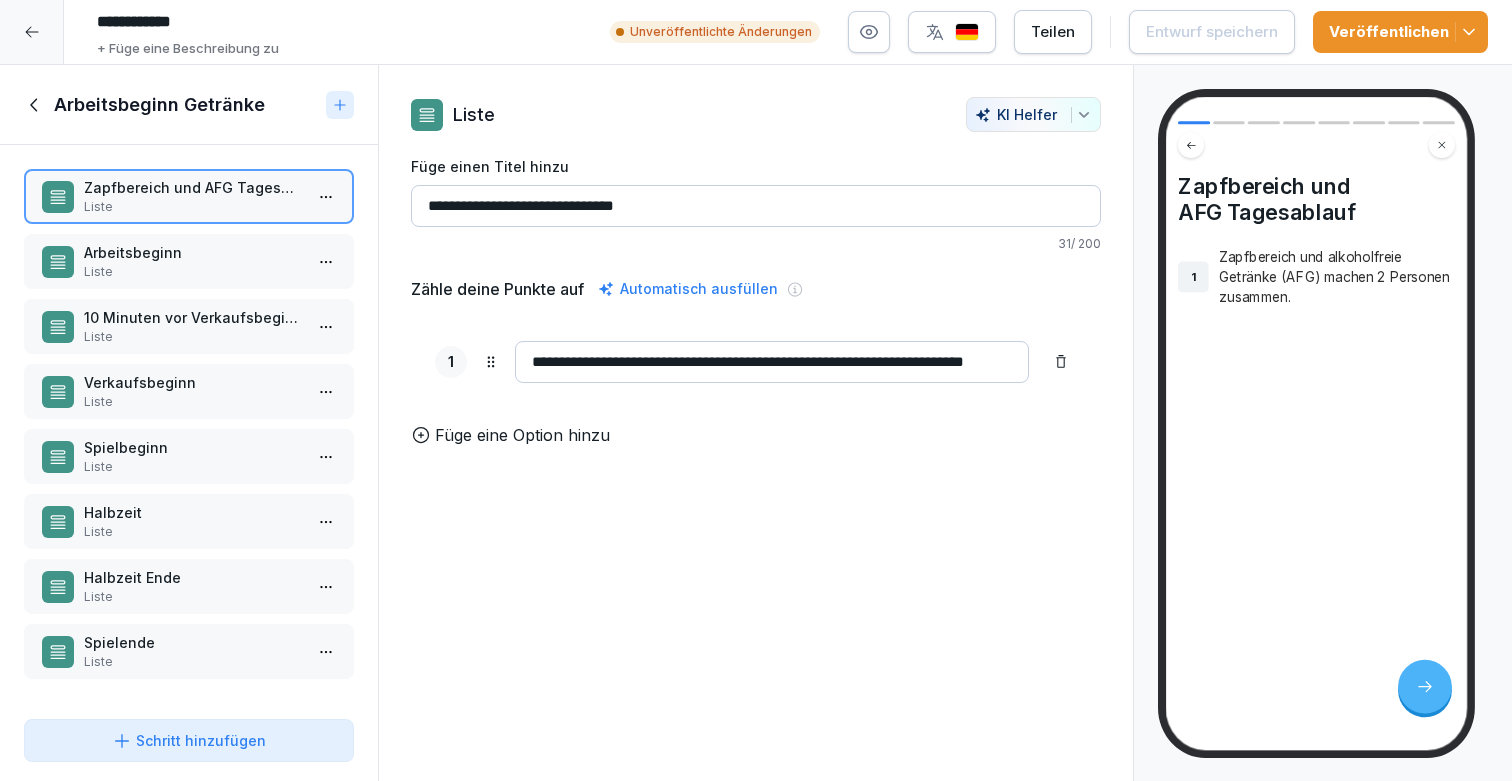 click on "10 Minuten vor Verkaufsbeginn / Einlass" at bounding box center (193, 317) 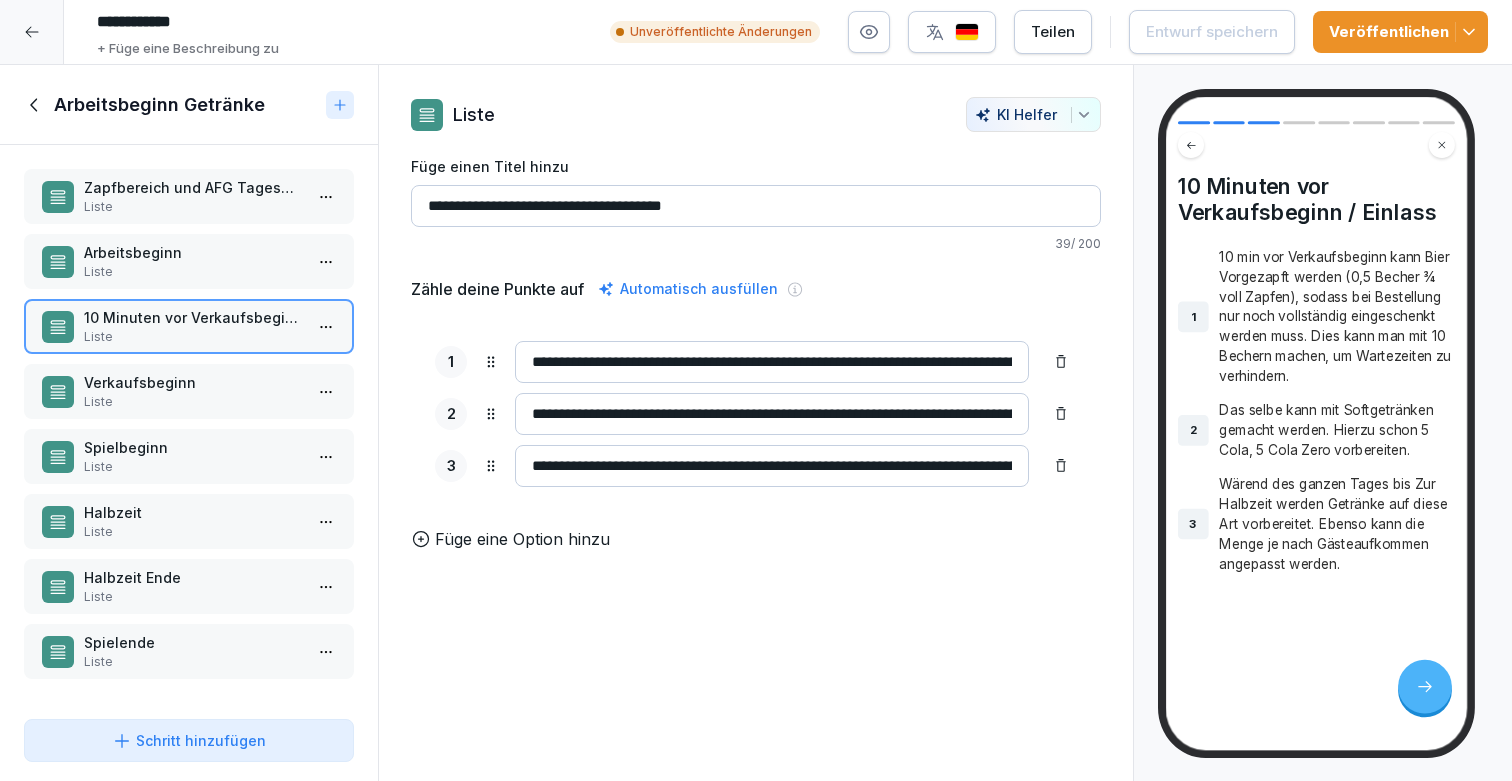 click 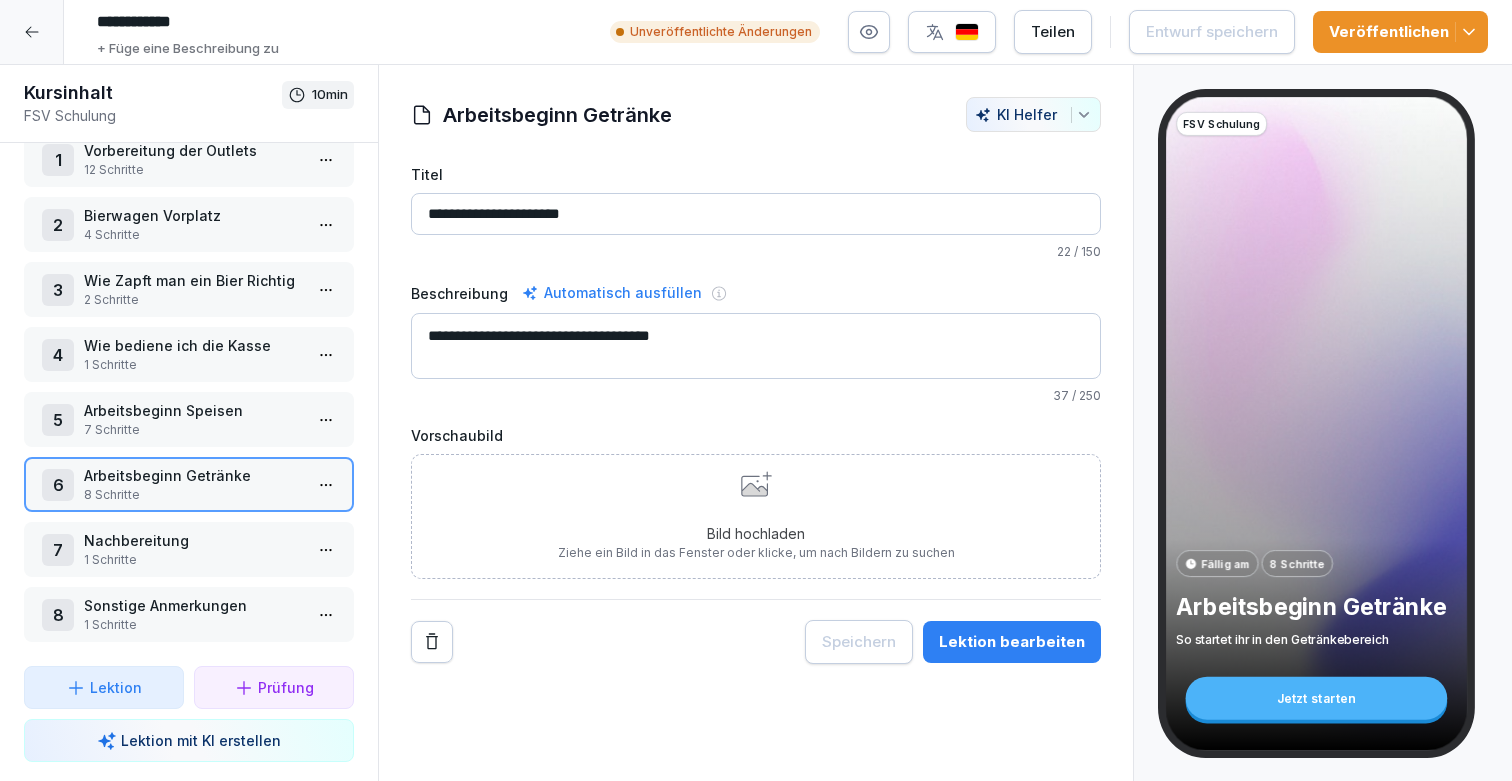 scroll, scrollTop: 35, scrollLeft: 0, axis: vertical 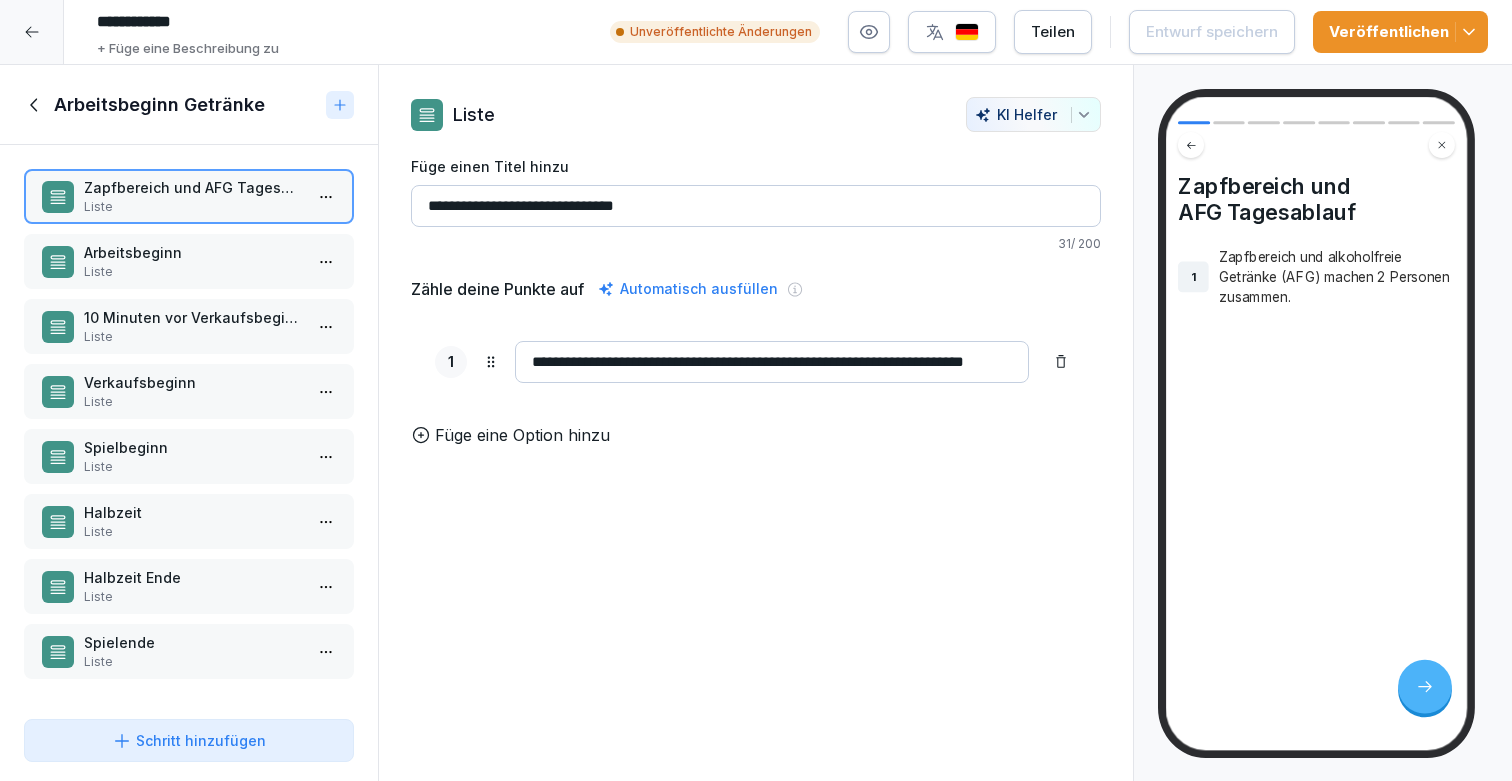 click on "Liste" at bounding box center [193, 272] 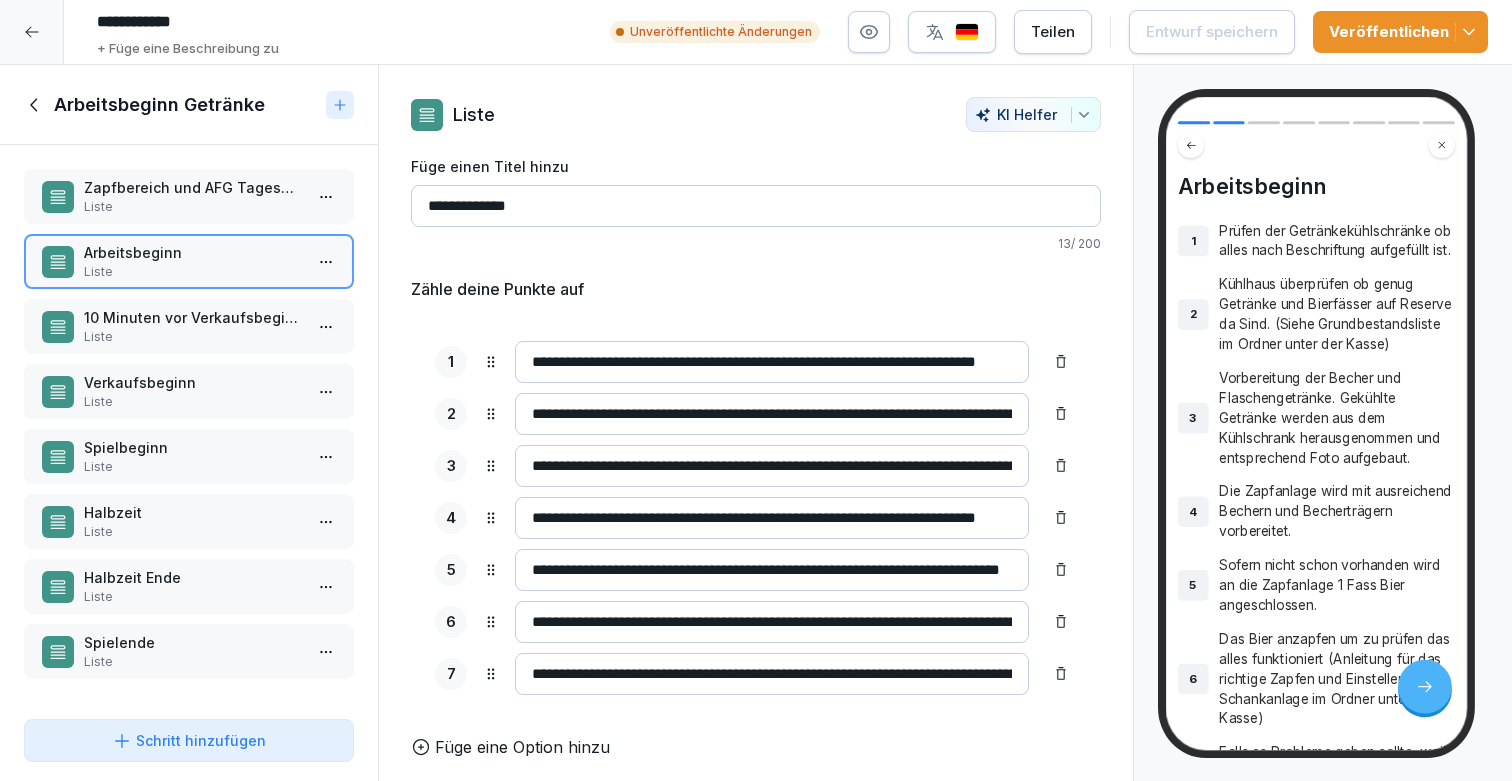 click 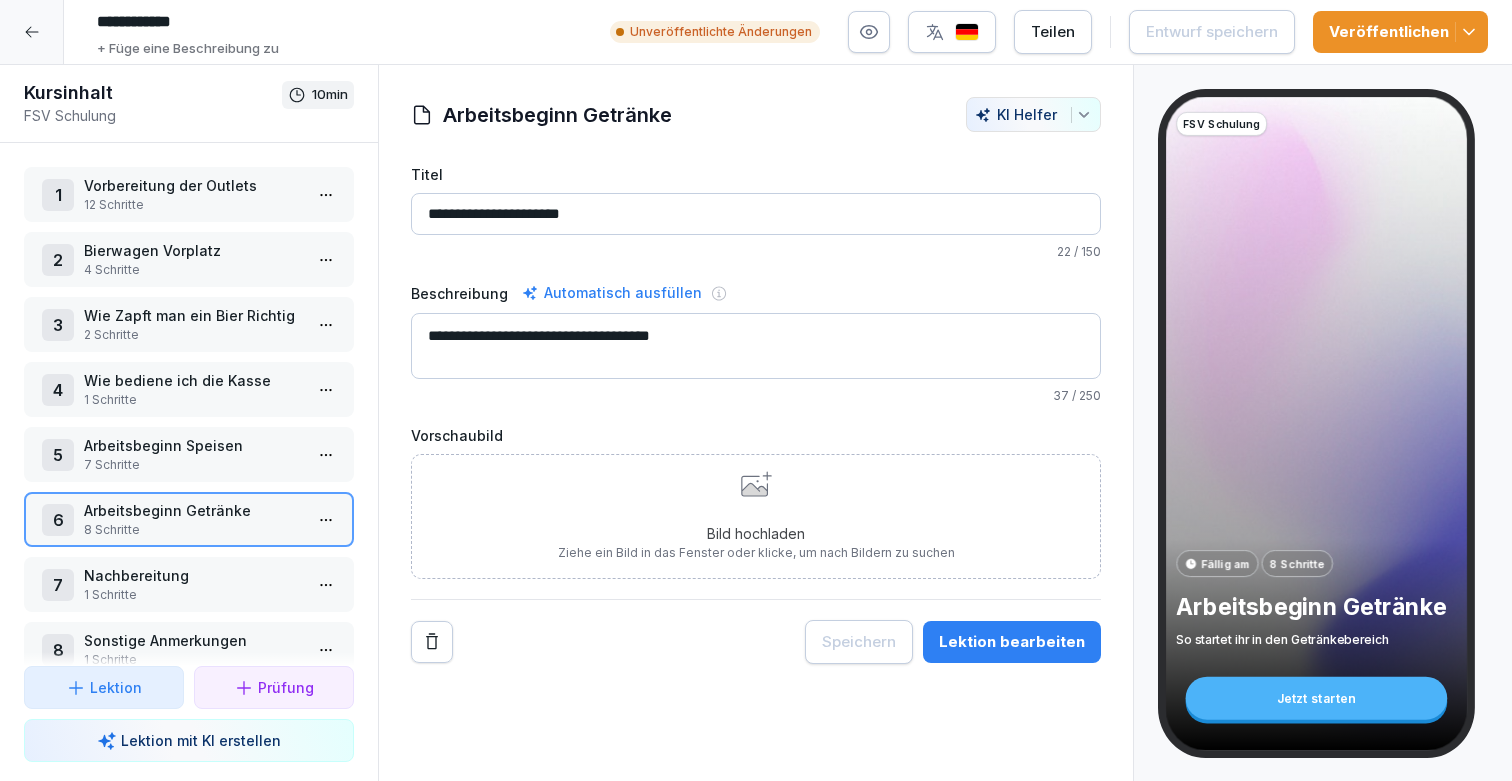 scroll, scrollTop: 0, scrollLeft: 0, axis: both 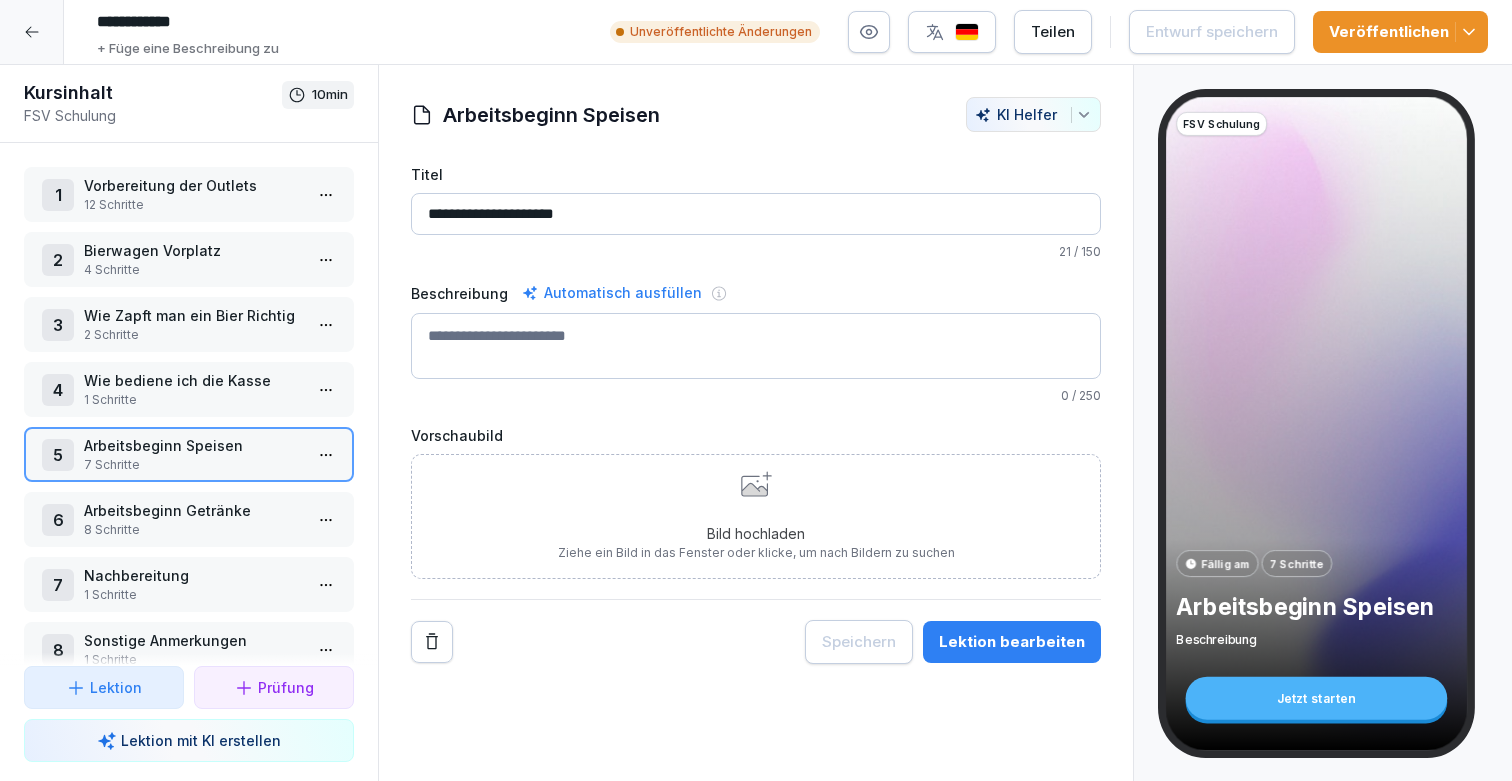 click on "4 Wie bediene ich die Kasse 1 Schritte" at bounding box center [189, 389] 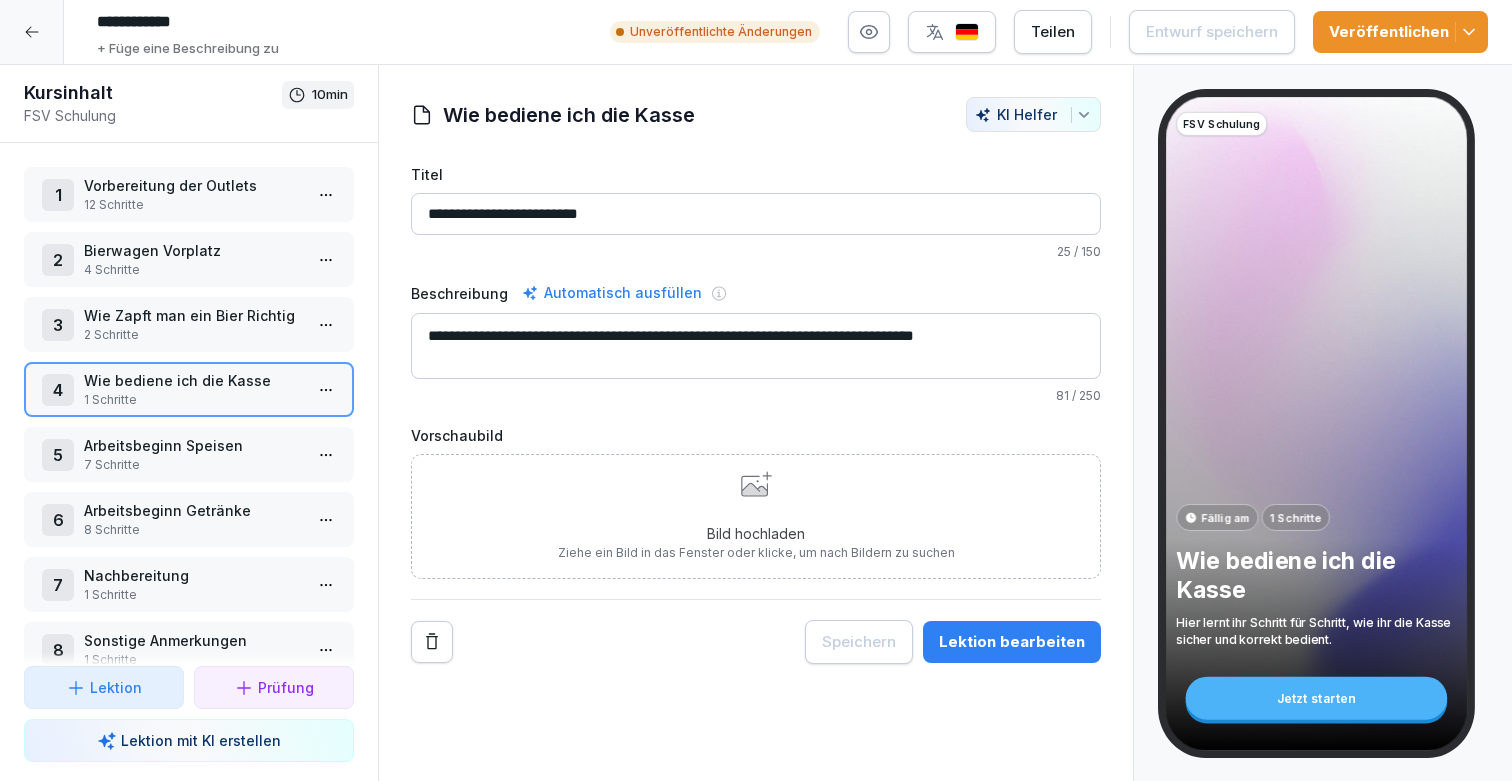 click on "7 Nachbereitung 1 Schritte" at bounding box center [189, 584] 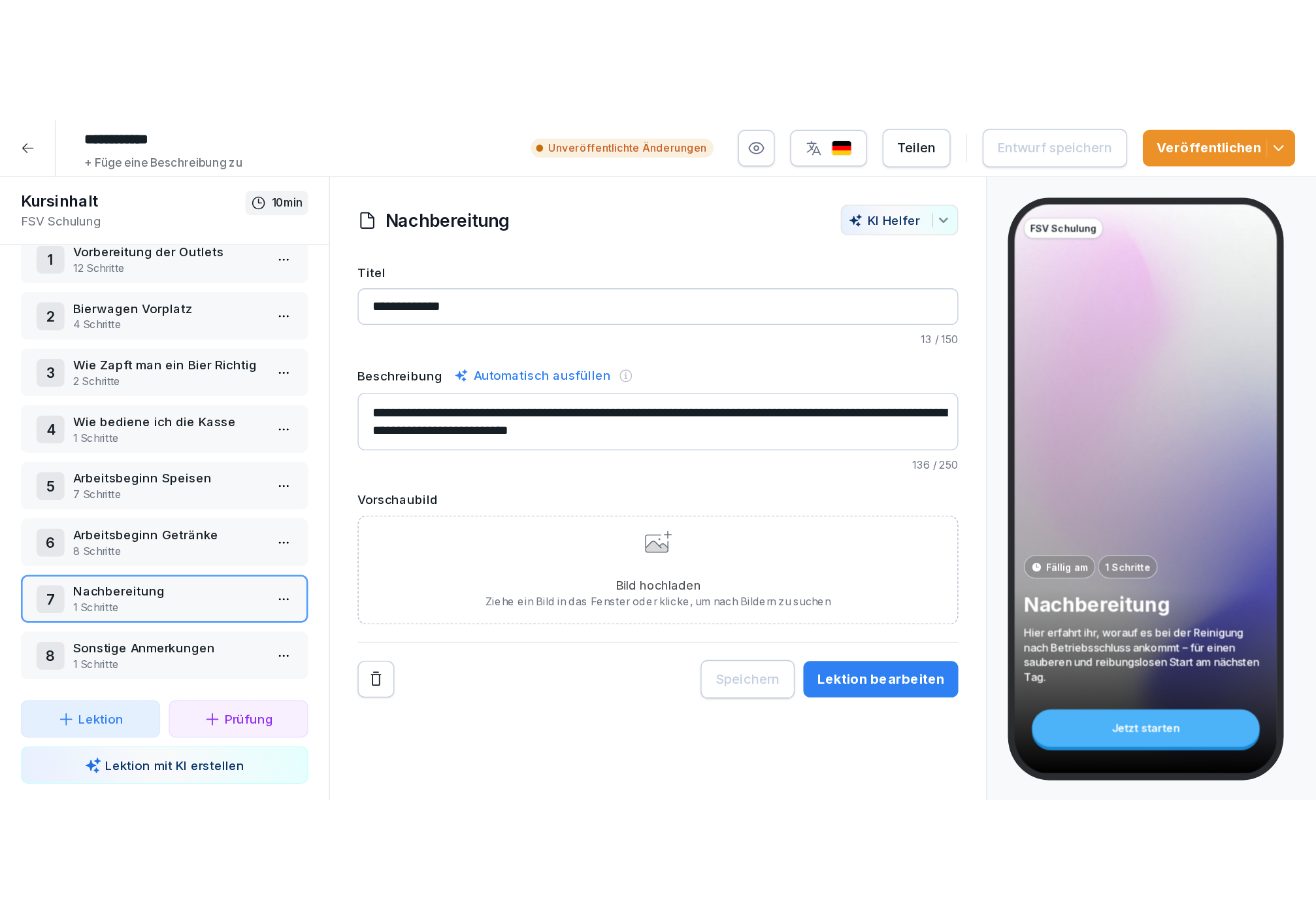 scroll, scrollTop: 23, scrollLeft: 0, axis: vertical 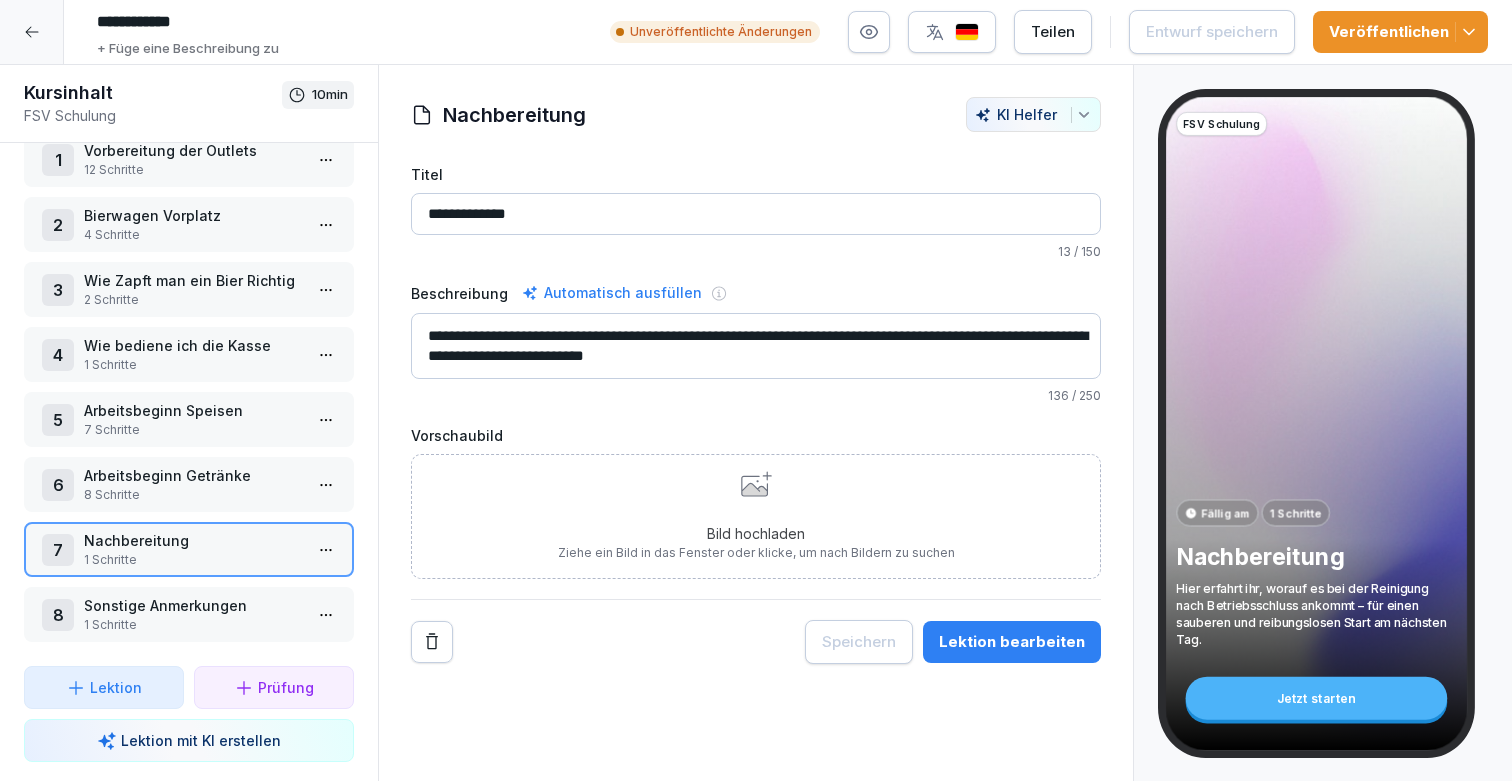 click on "6 Arbeitsbeginn Getränke 8 Schritte" at bounding box center (189, 484) 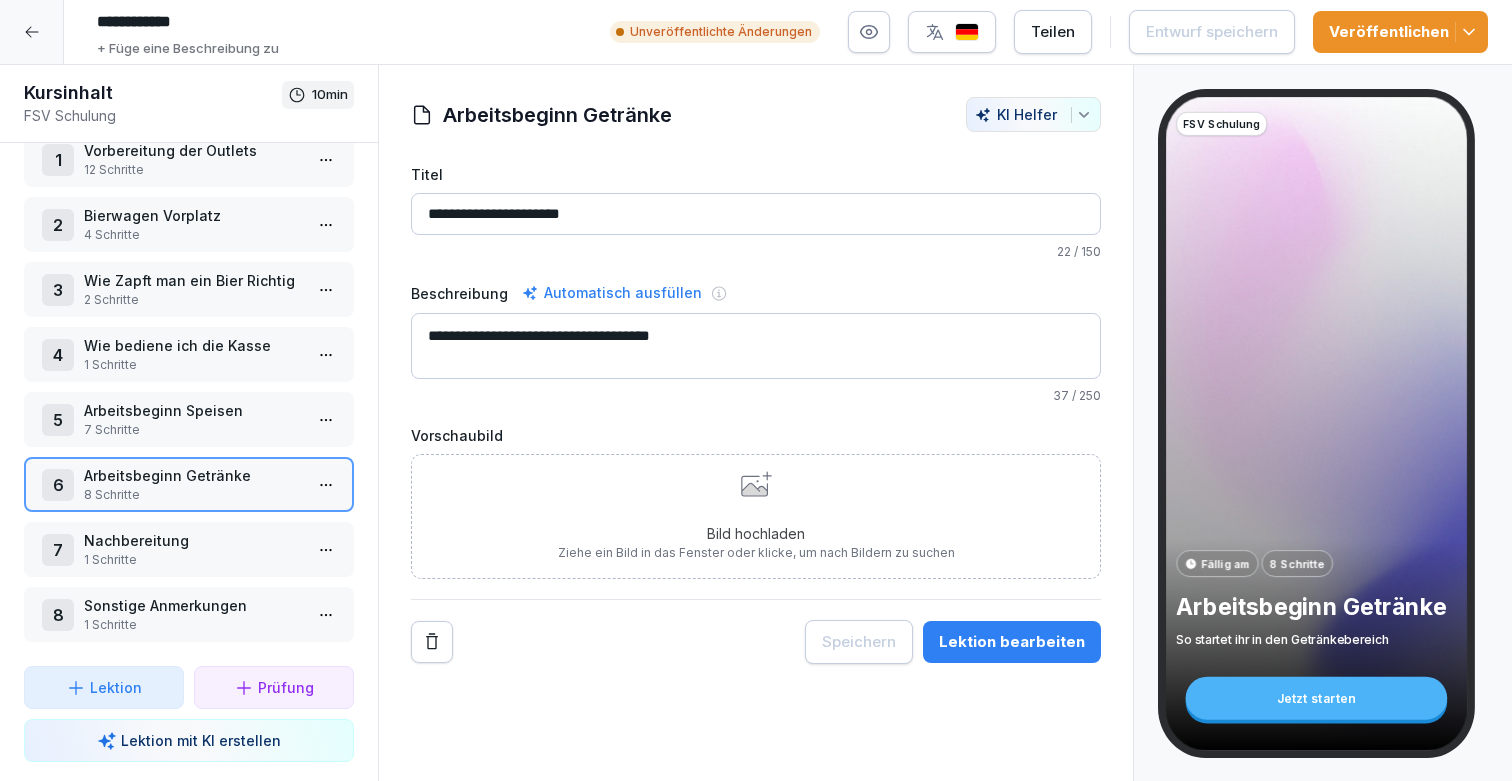 click on "Lektion bearbeiten" at bounding box center [1012, 642] 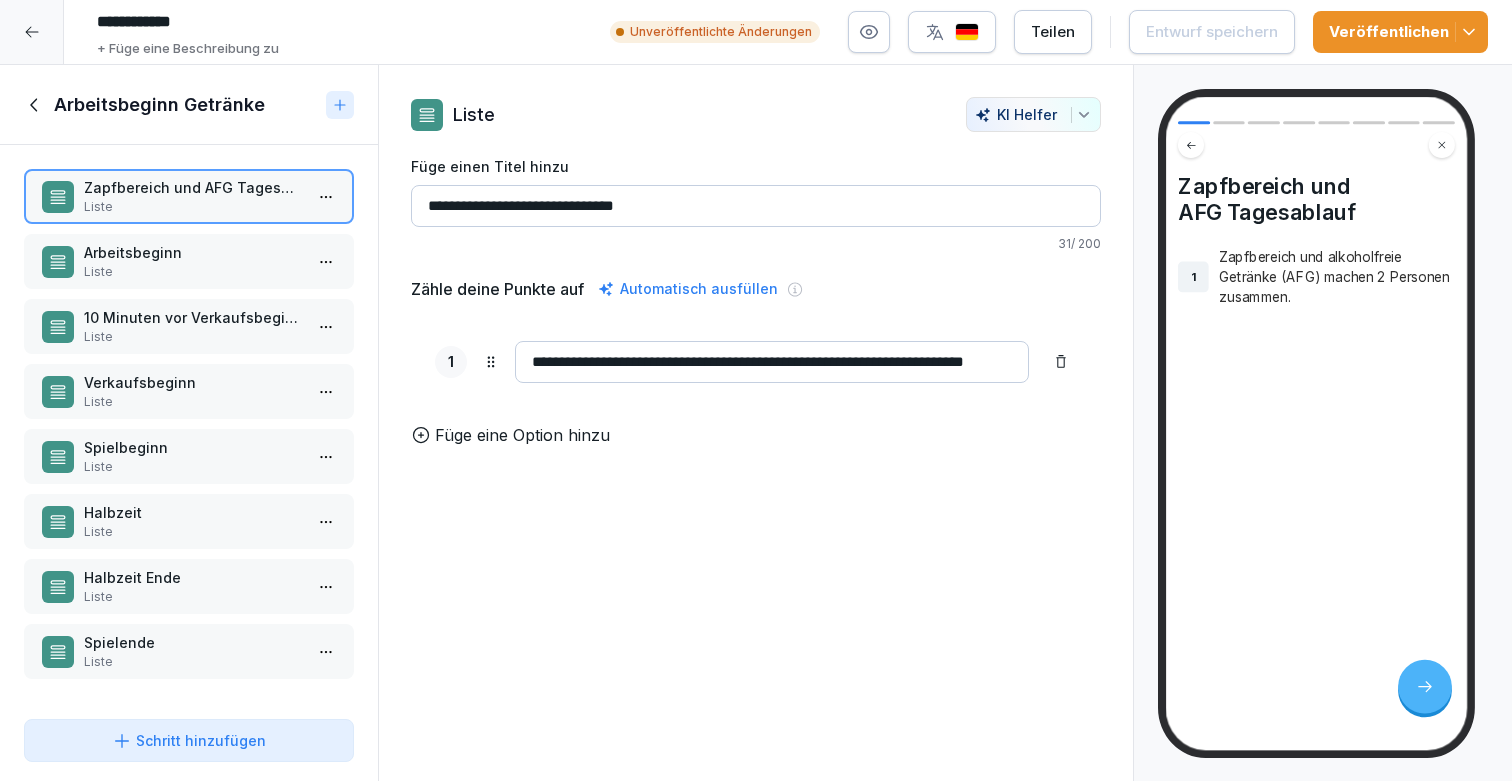 click on "**********" at bounding box center (772, 362) 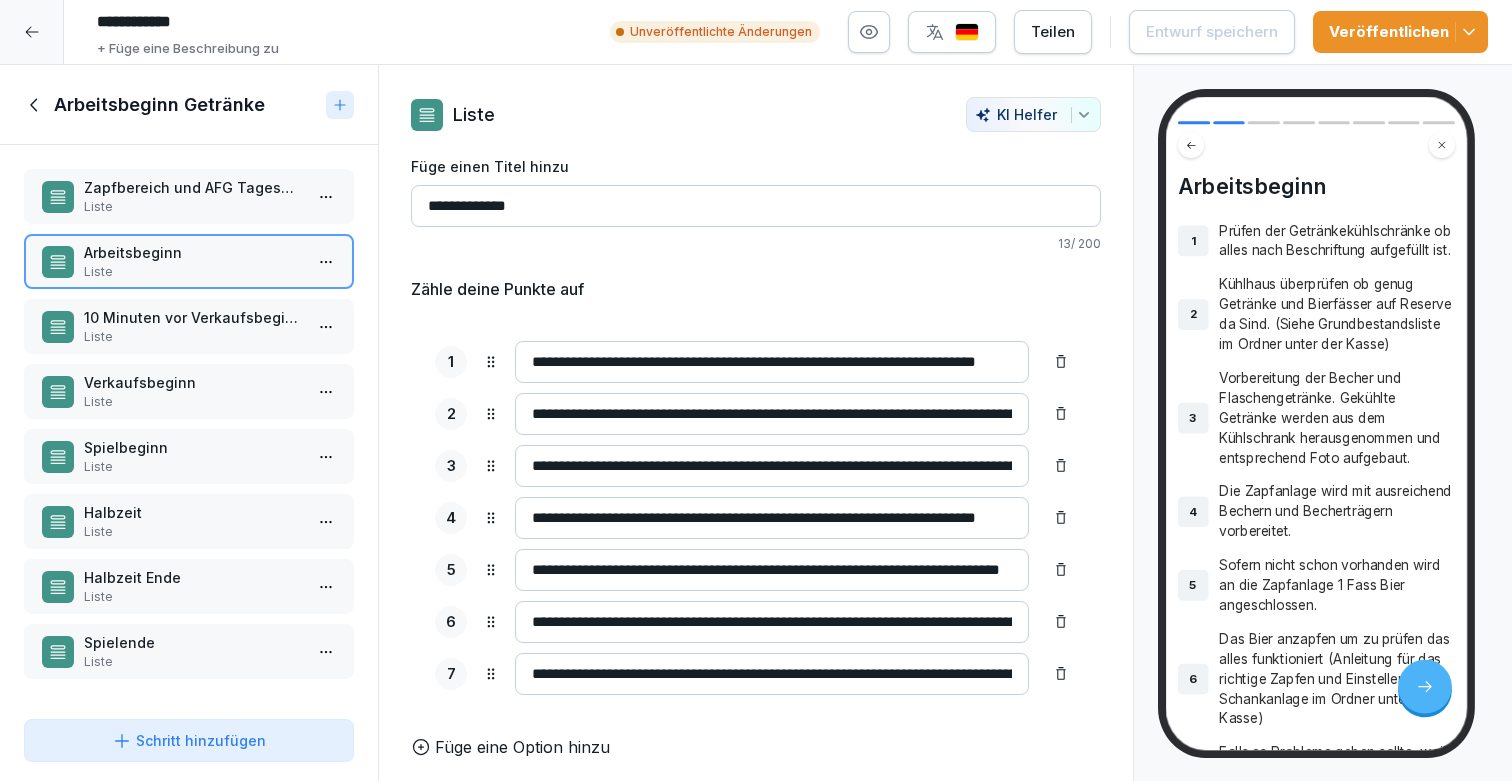 click on "10 Minuten vor Verkaufsbeginn / Einlass" at bounding box center (193, 317) 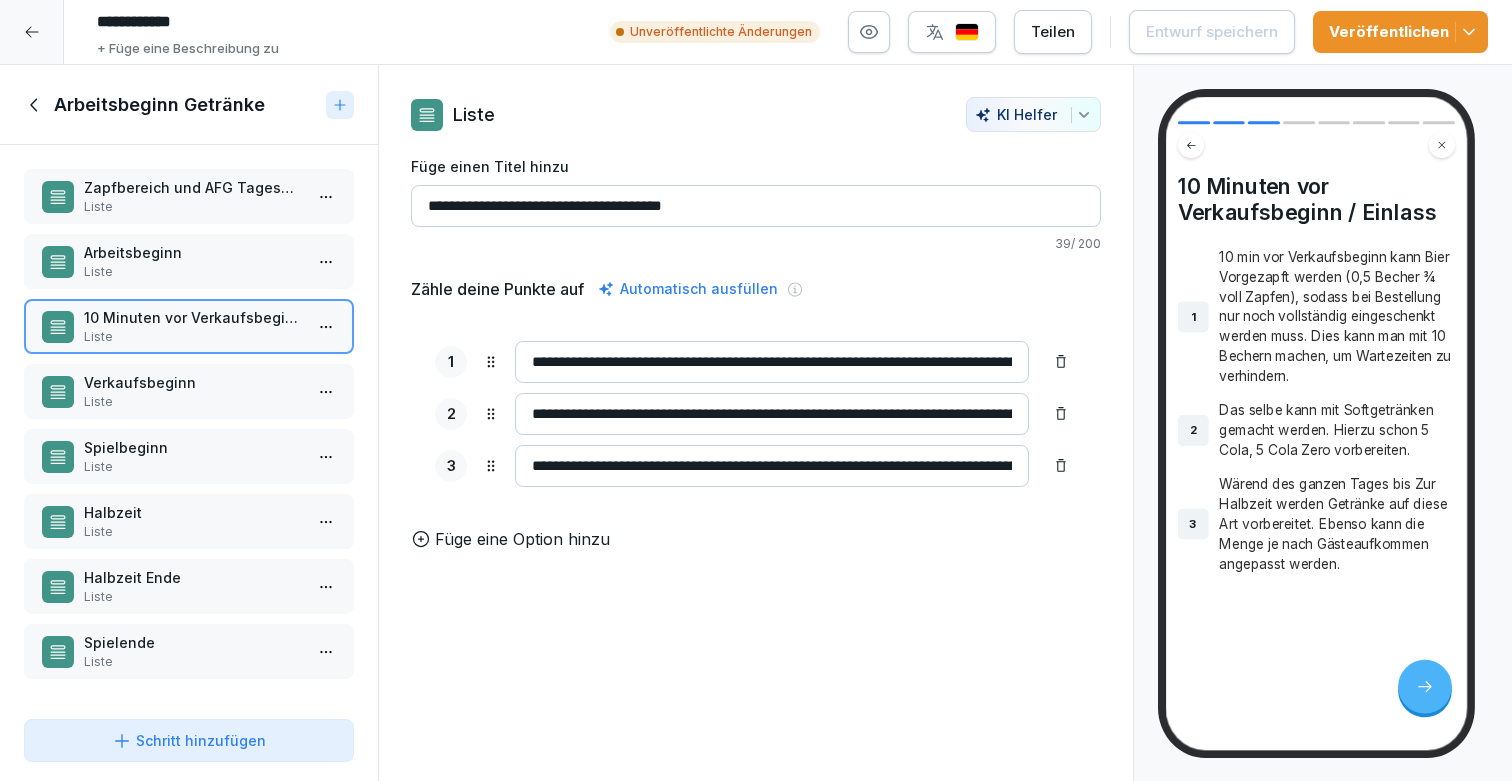 click 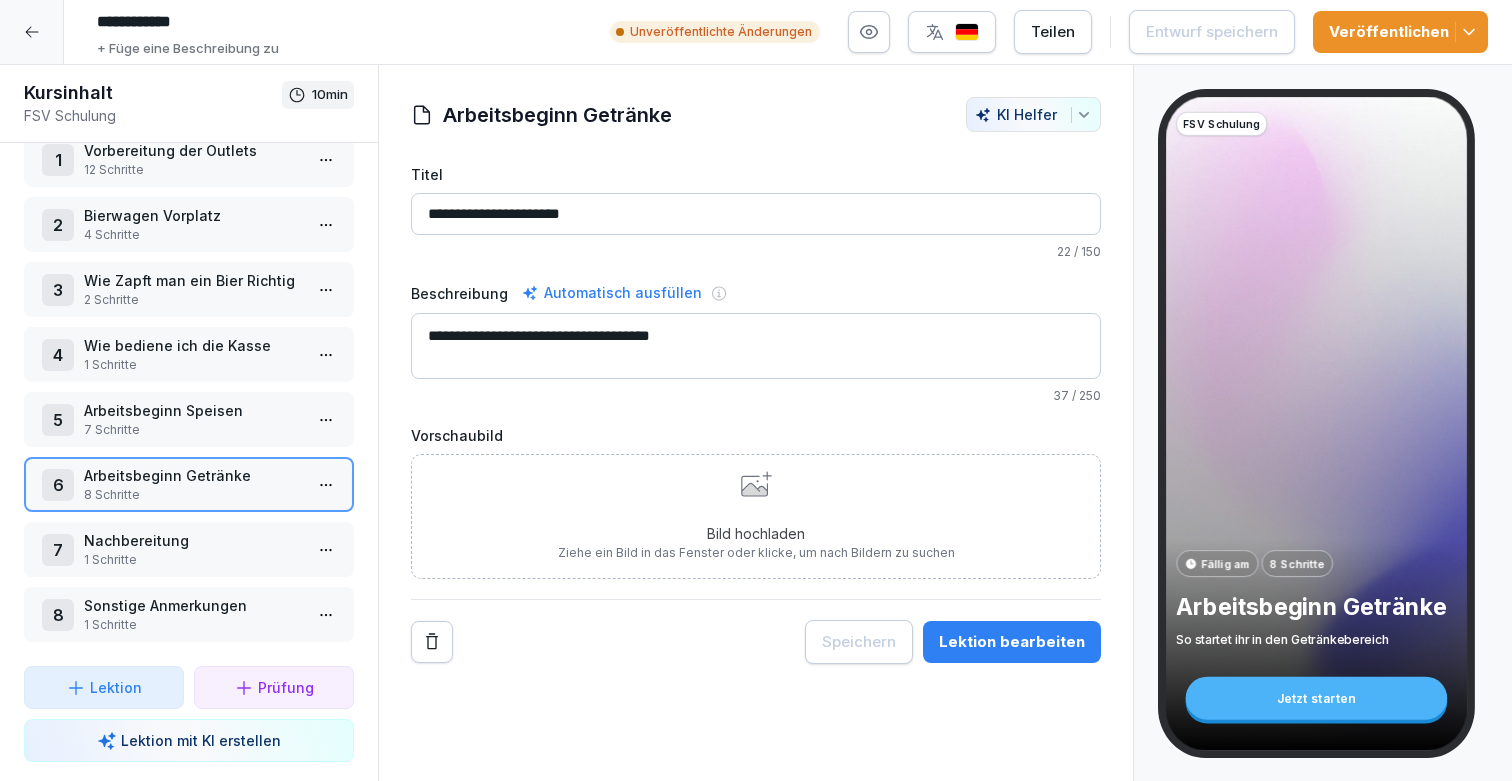 click on "4 Schritte" at bounding box center [193, 235] 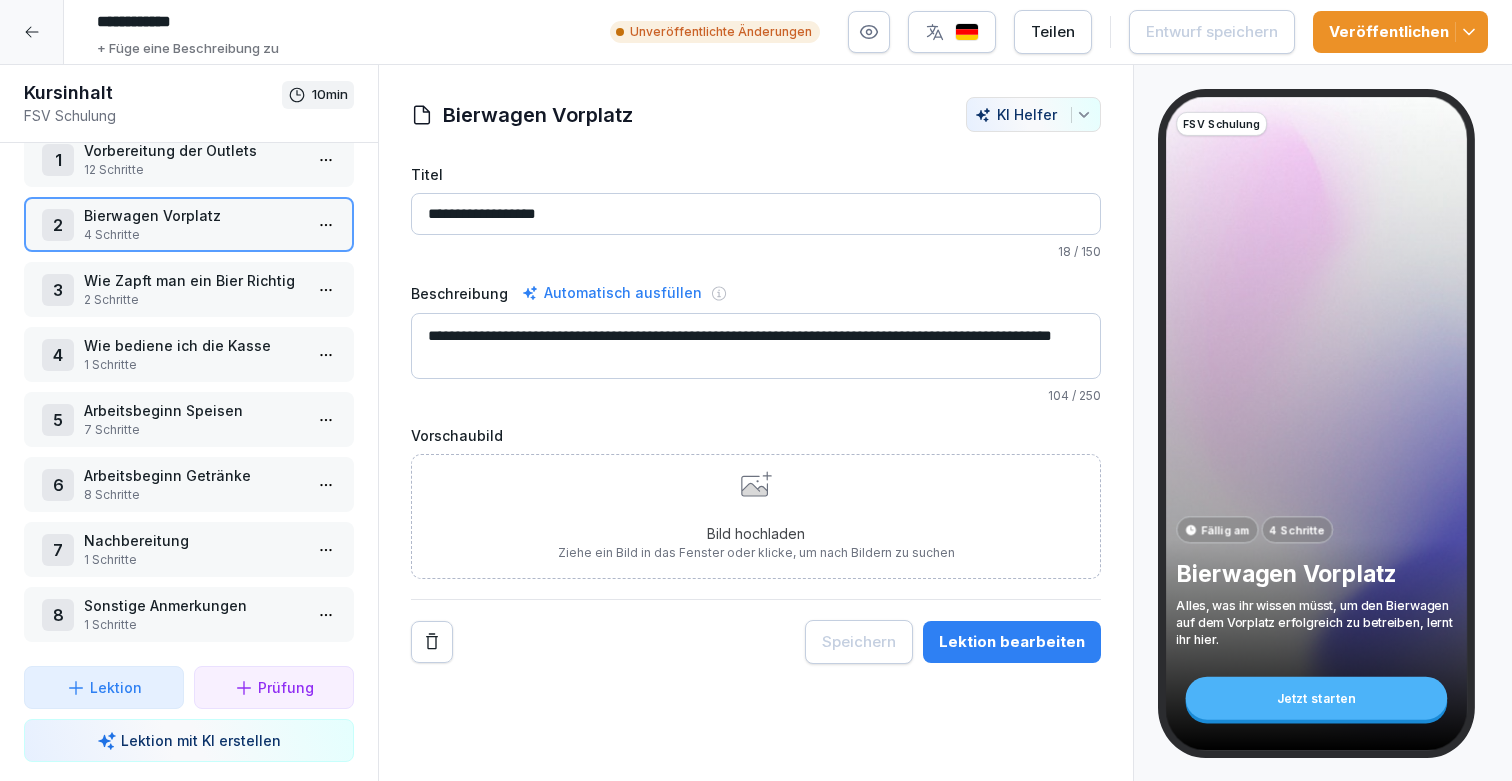 click on "Lektion bearbeiten" at bounding box center (1012, 642) 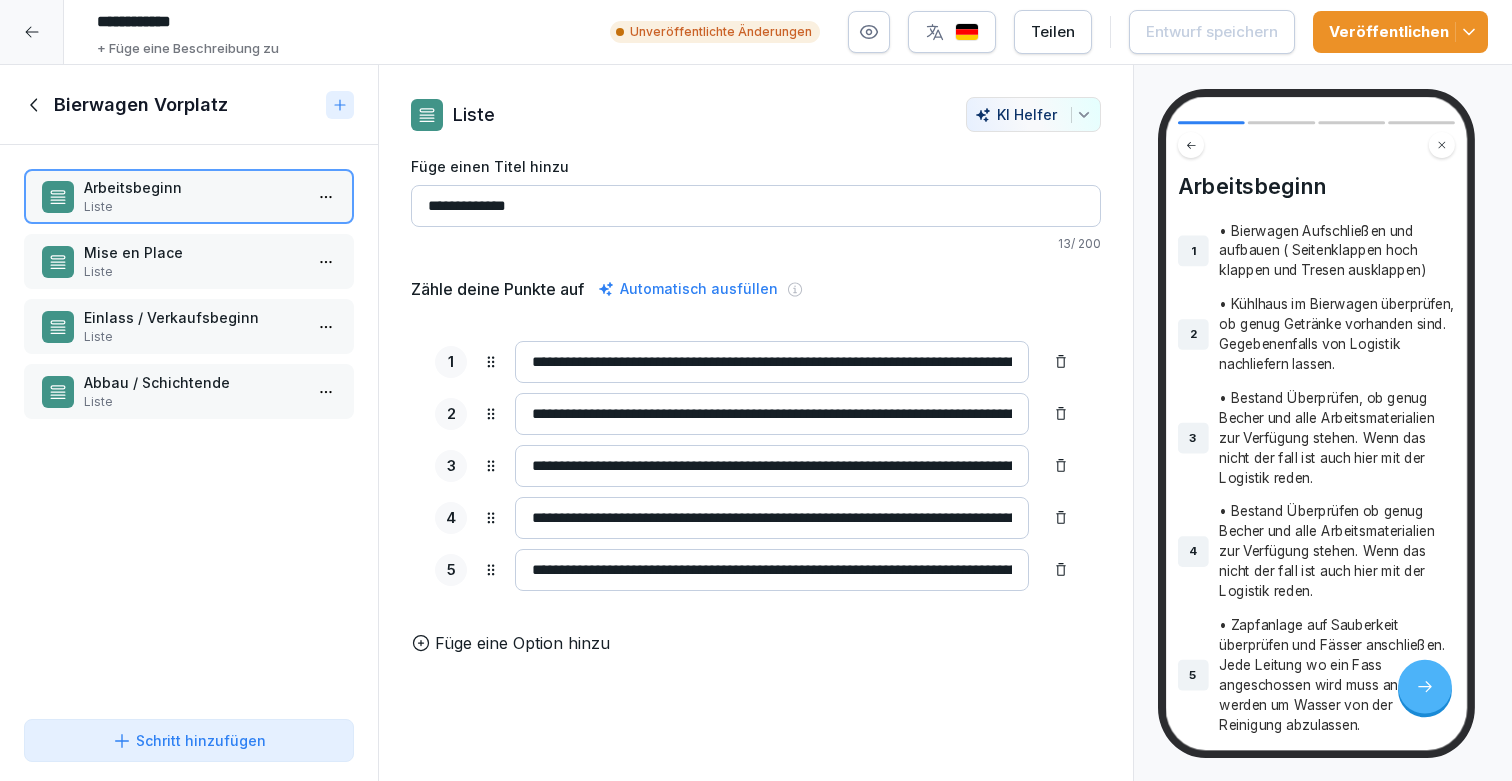 click on "Mise en Place" at bounding box center (193, 252) 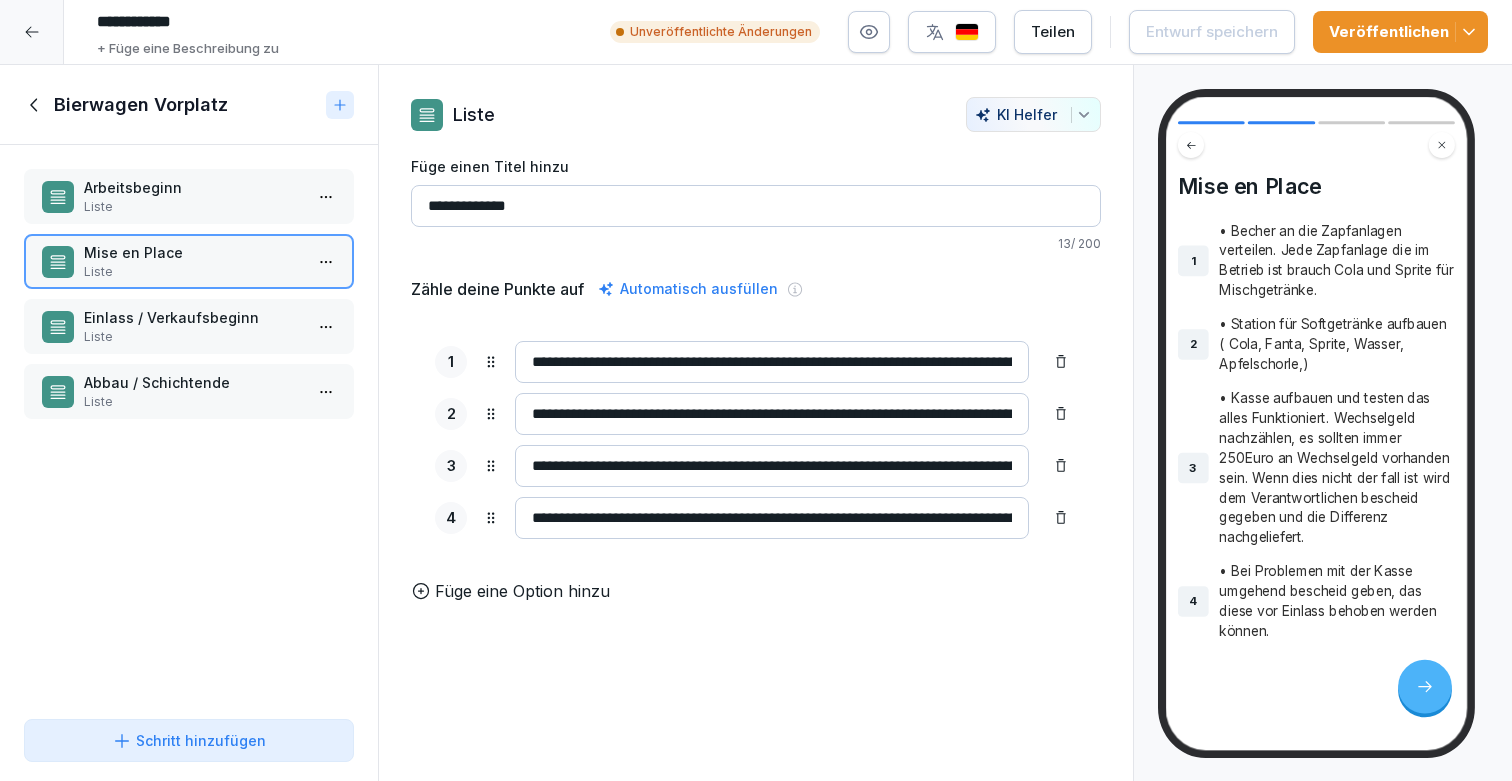 click on "Liste" at bounding box center [193, 337] 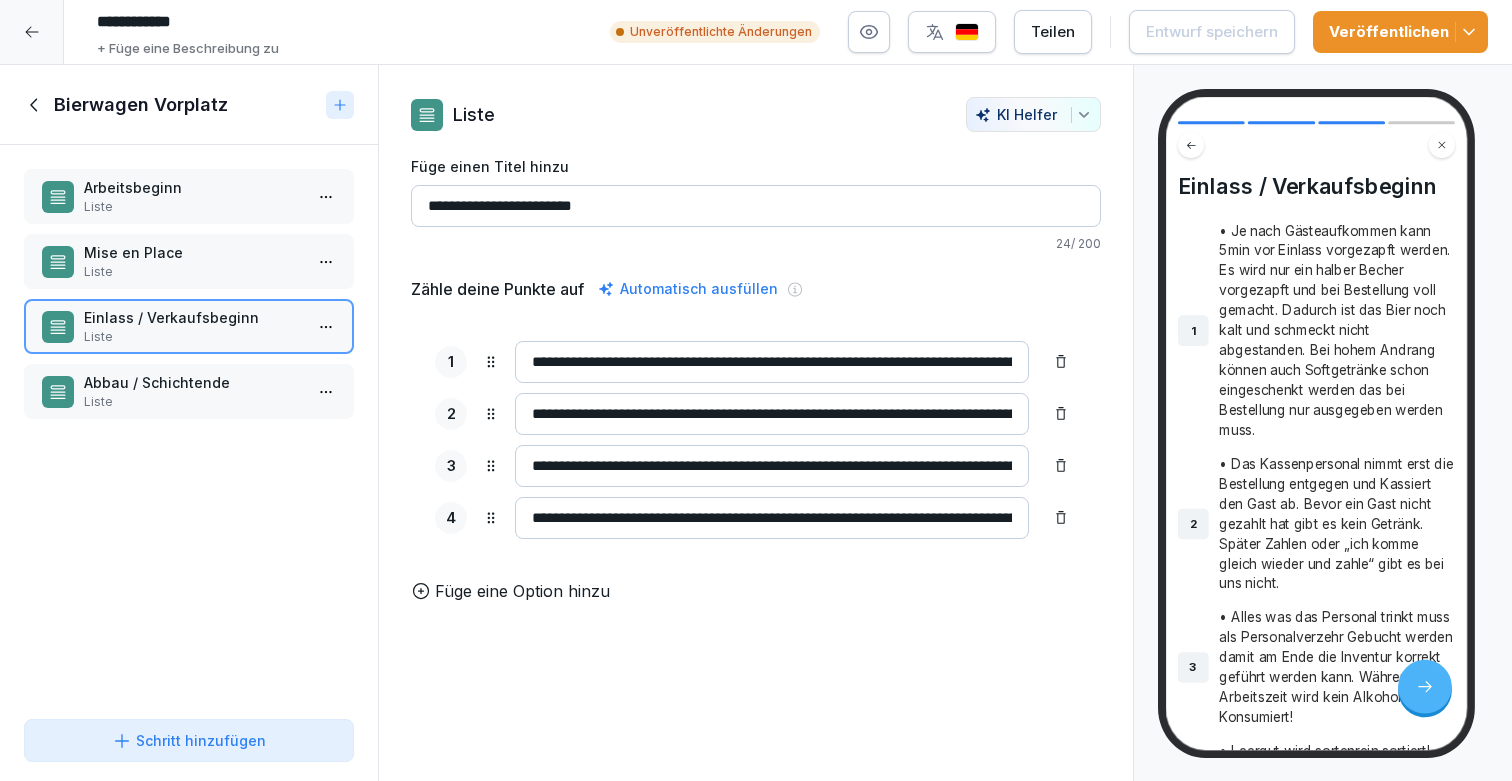 click on "**********" at bounding box center [772, 414] 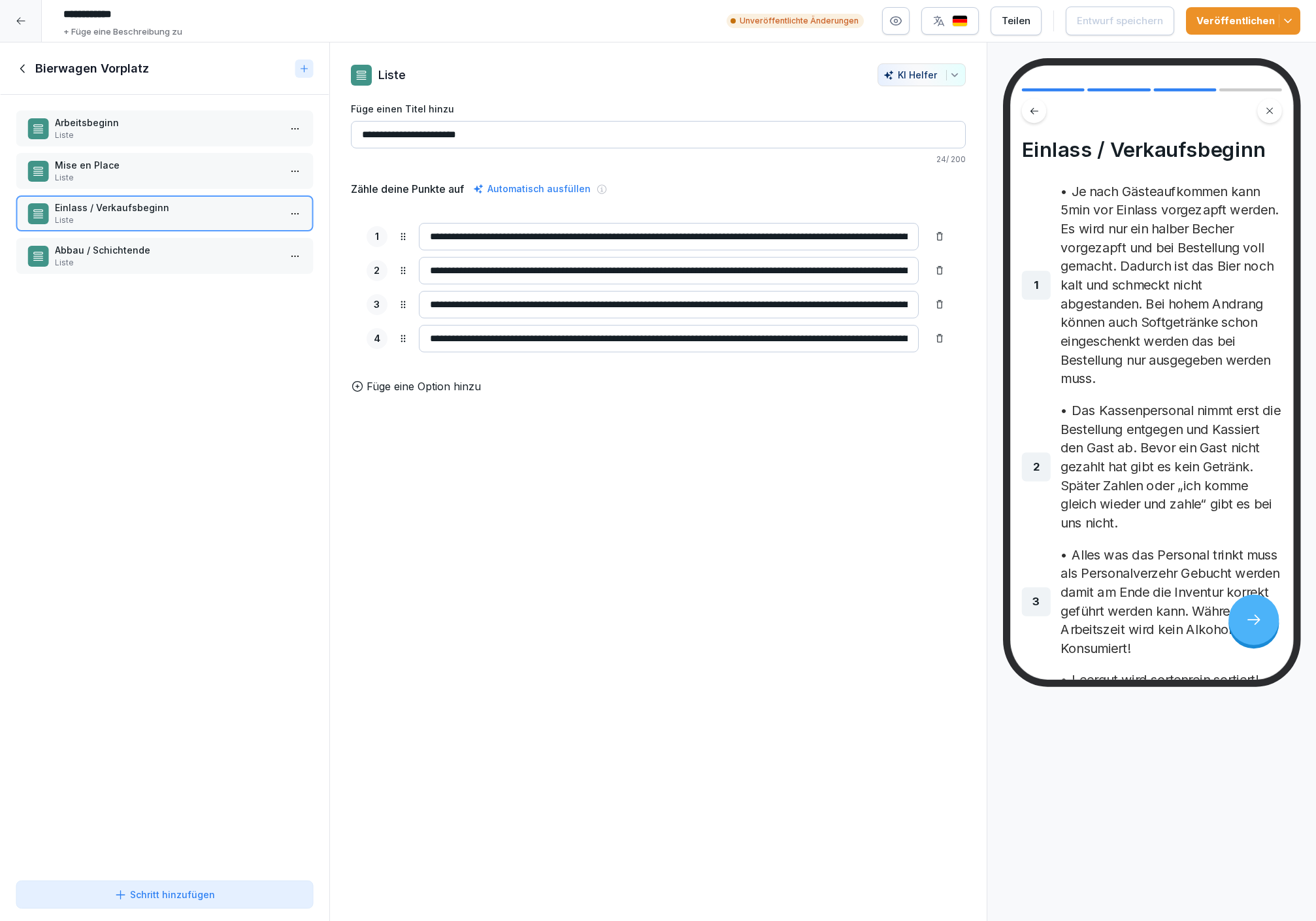scroll, scrollTop: 0, scrollLeft: 0, axis: both 